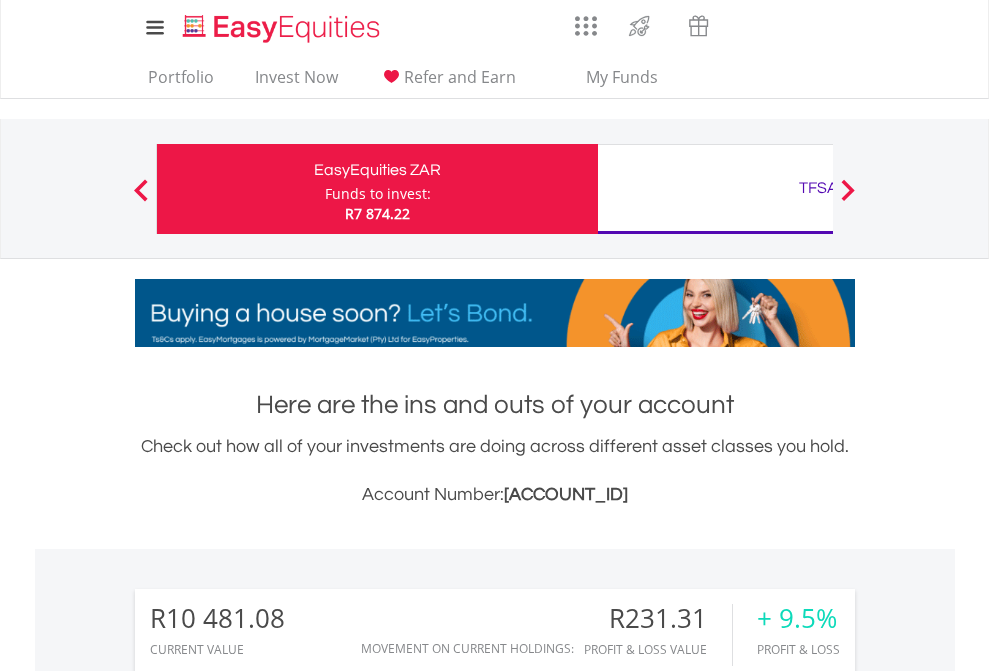 scroll, scrollTop: 0, scrollLeft: 0, axis: both 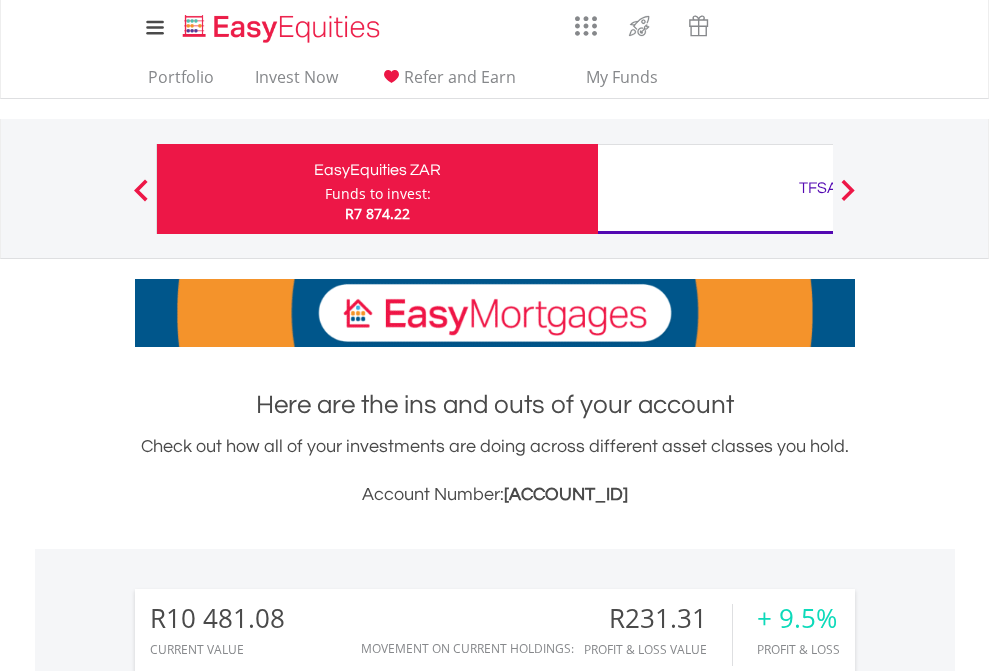 click on "Funds to invest:" at bounding box center (378, 194) 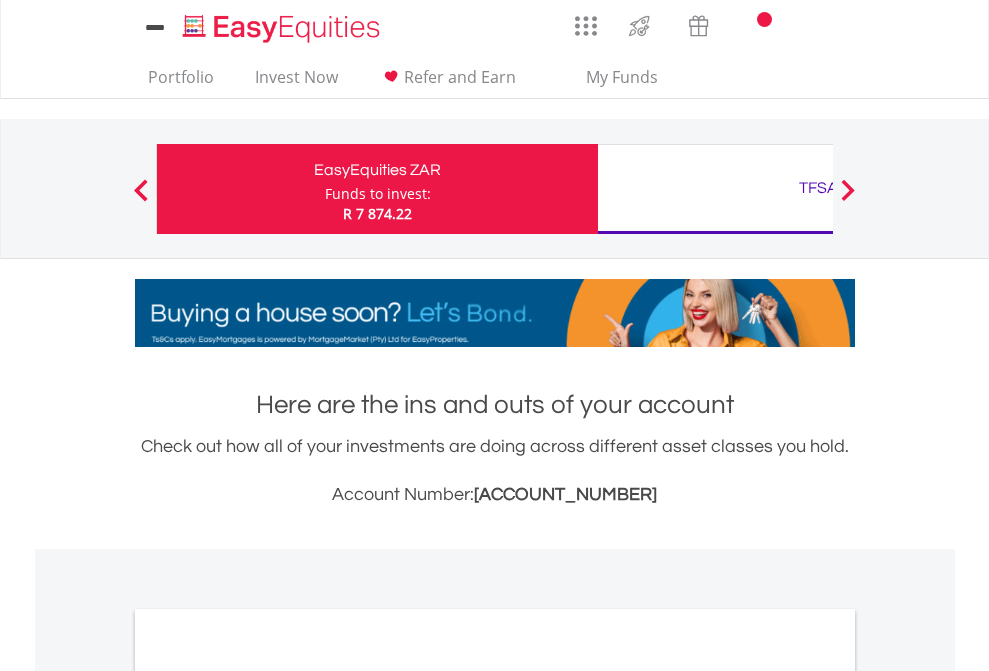 scroll, scrollTop: 0, scrollLeft: 0, axis: both 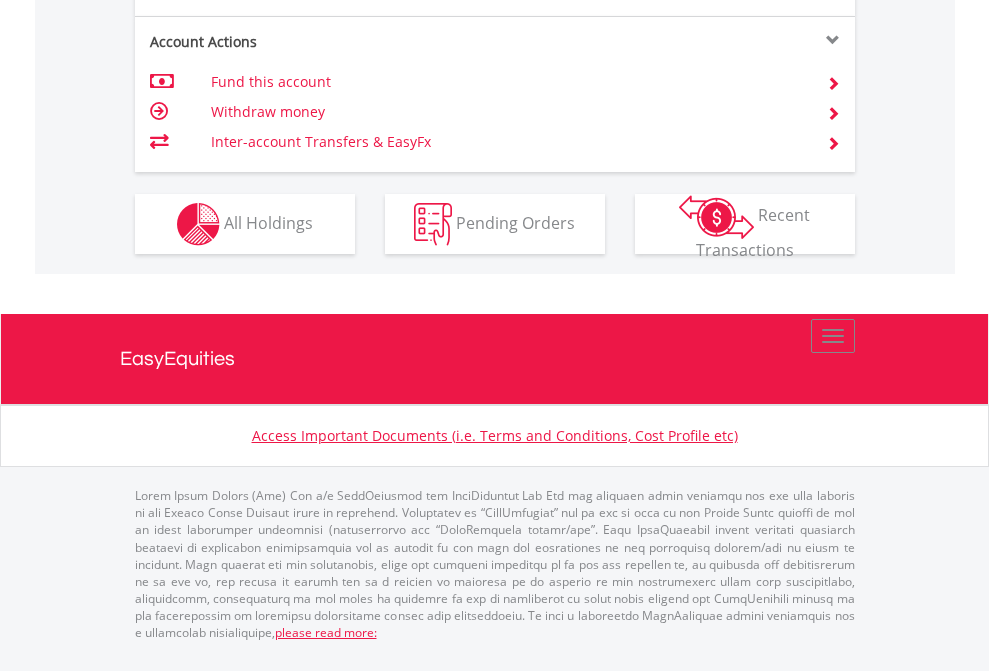click on "Investment types" at bounding box center (706, -337) 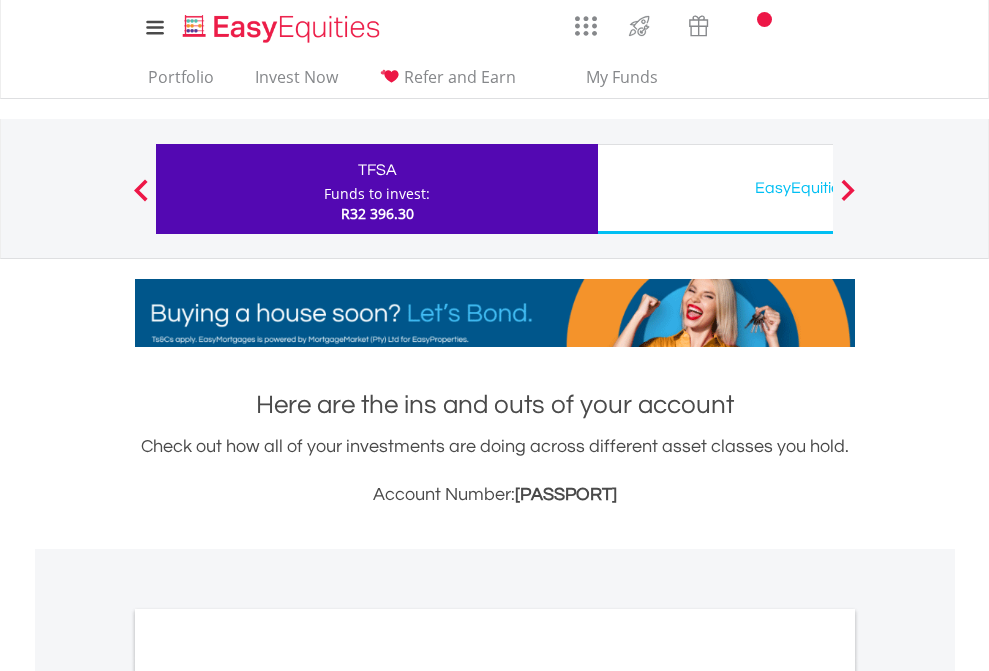 scroll, scrollTop: 0, scrollLeft: 0, axis: both 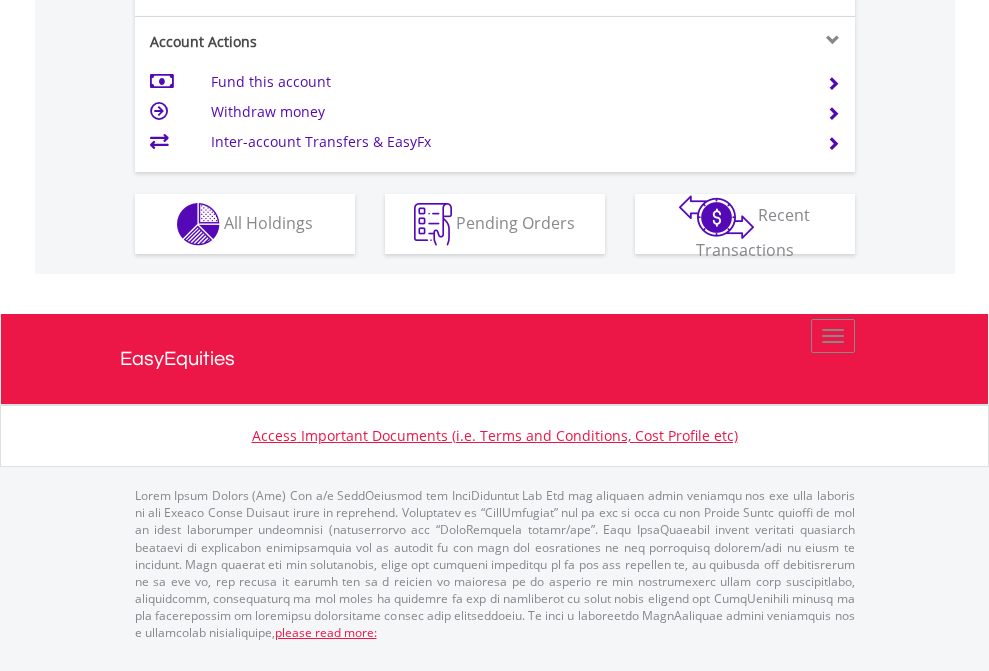 click on "Investment types" at bounding box center [706, -337] 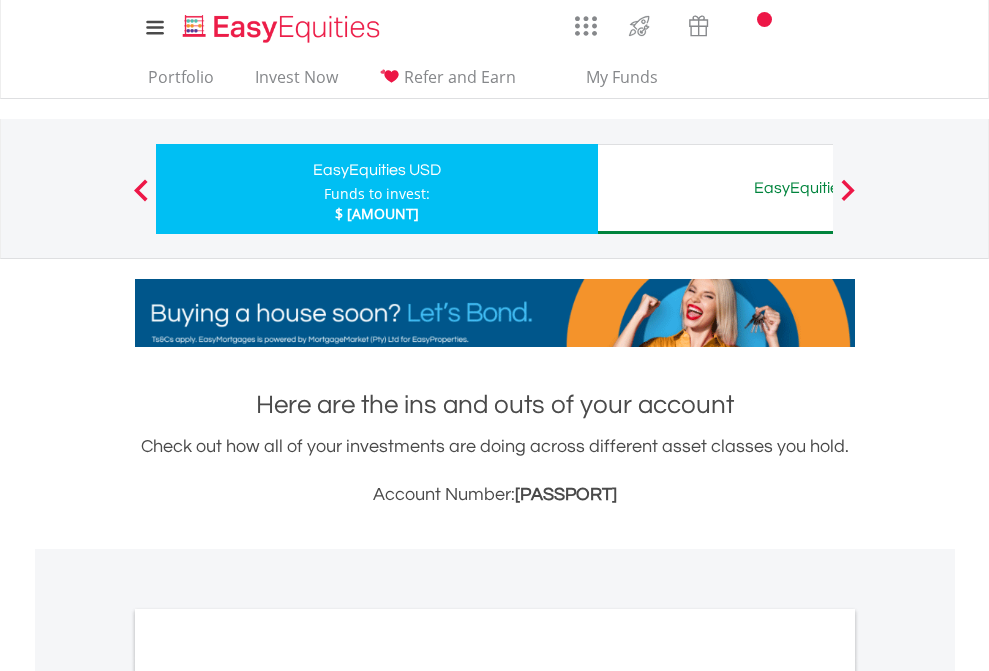 scroll, scrollTop: 0, scrollLeft: 0, axis: both 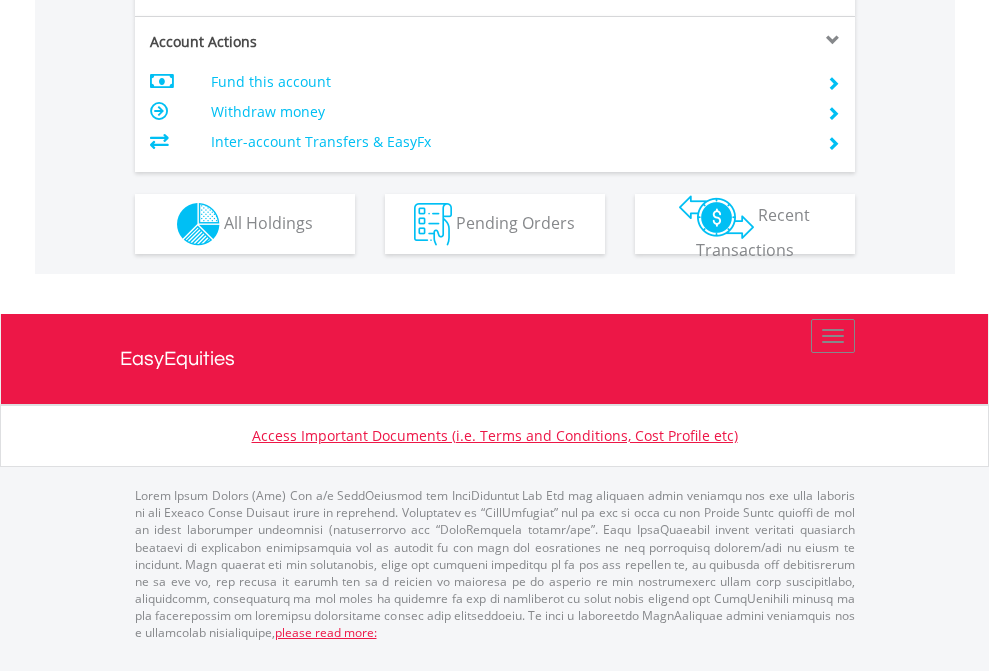 click on "Investment types" at bounding box center [706, -337] 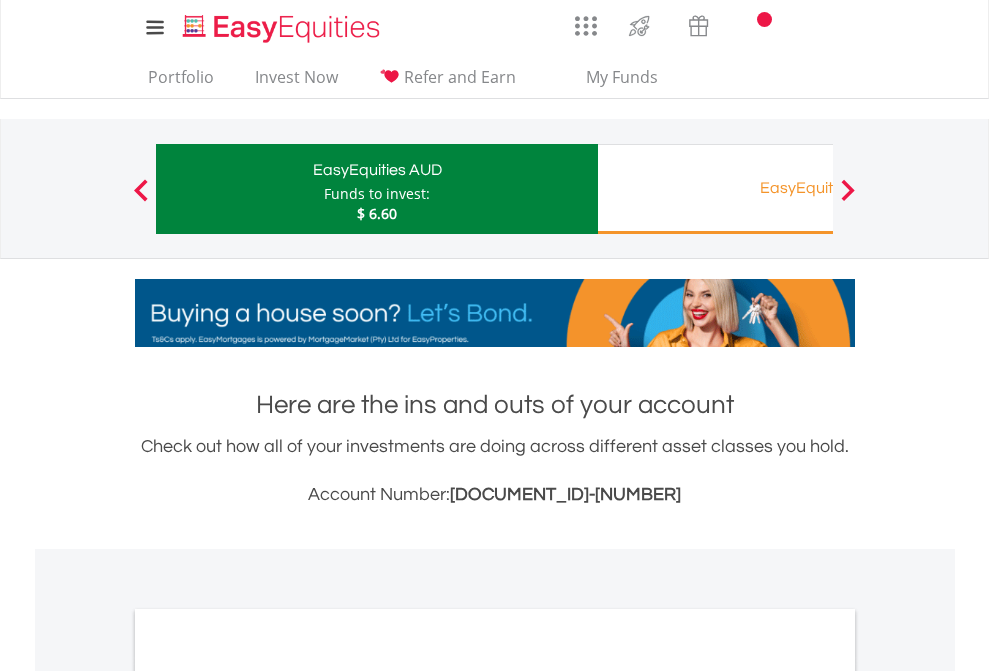 scroll, scrollTop: 0, scrollLeft: 0, axis: both 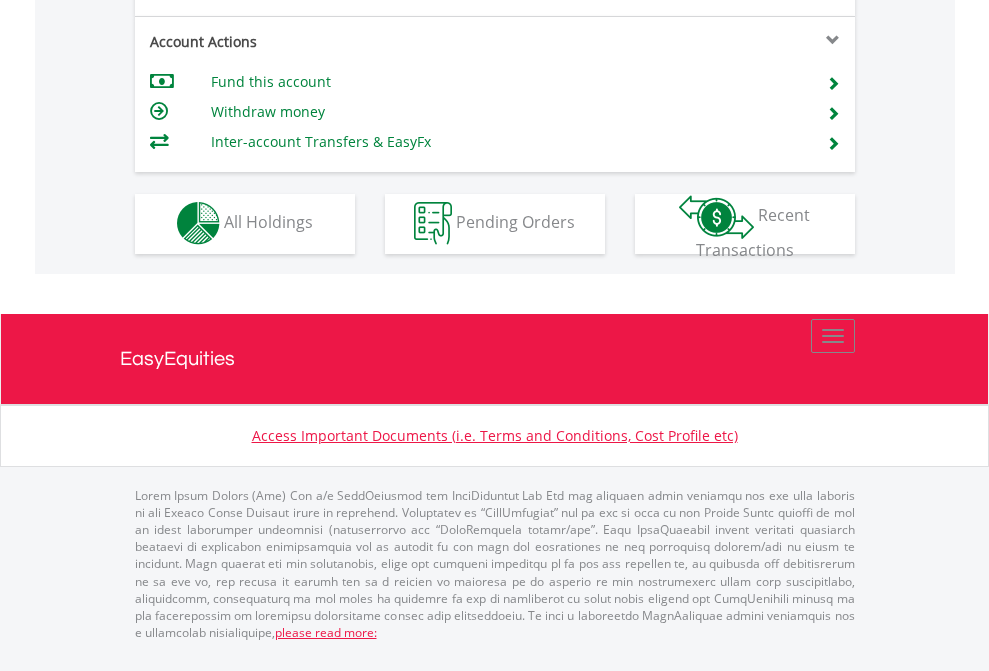 click on "Investment types" at bounding box center [706, -353] 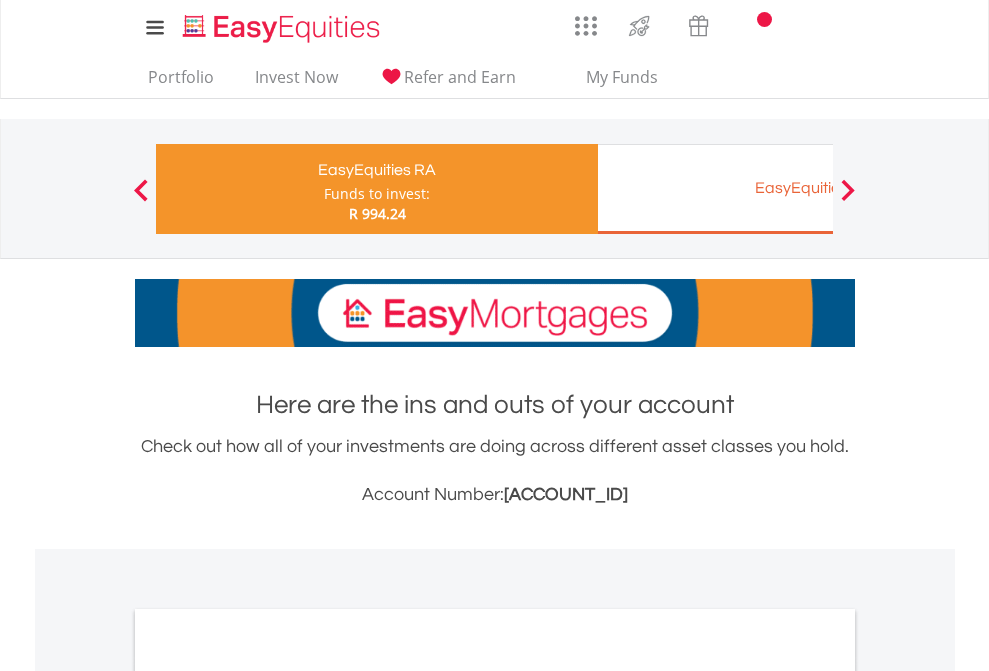 scroll, scrollTop: 0, scrollLeft: 0, axis: both 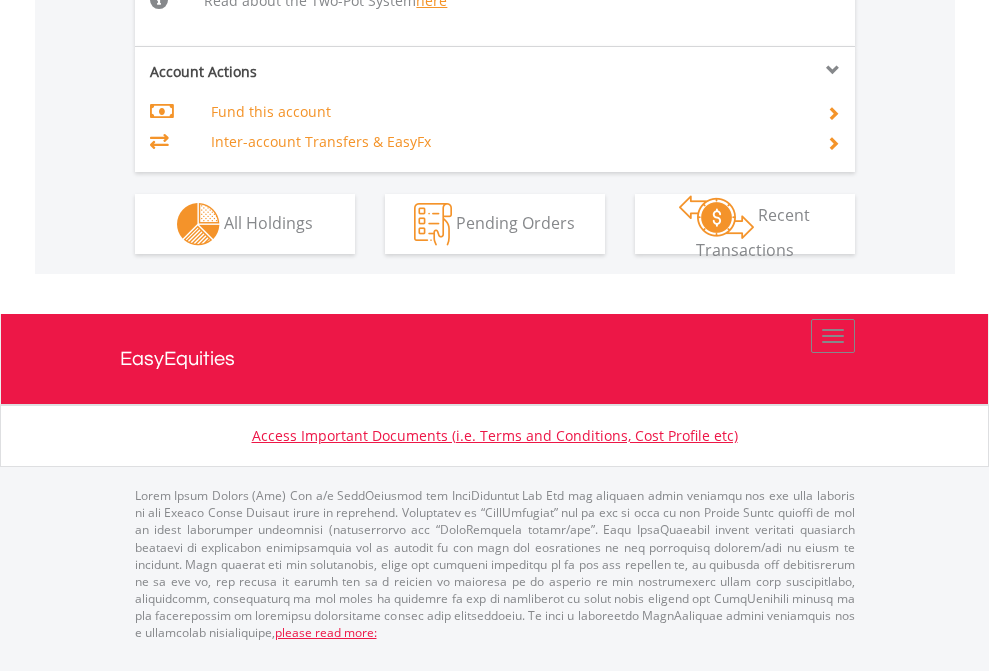 click on "Investment types" at bounding box center [706, -518] 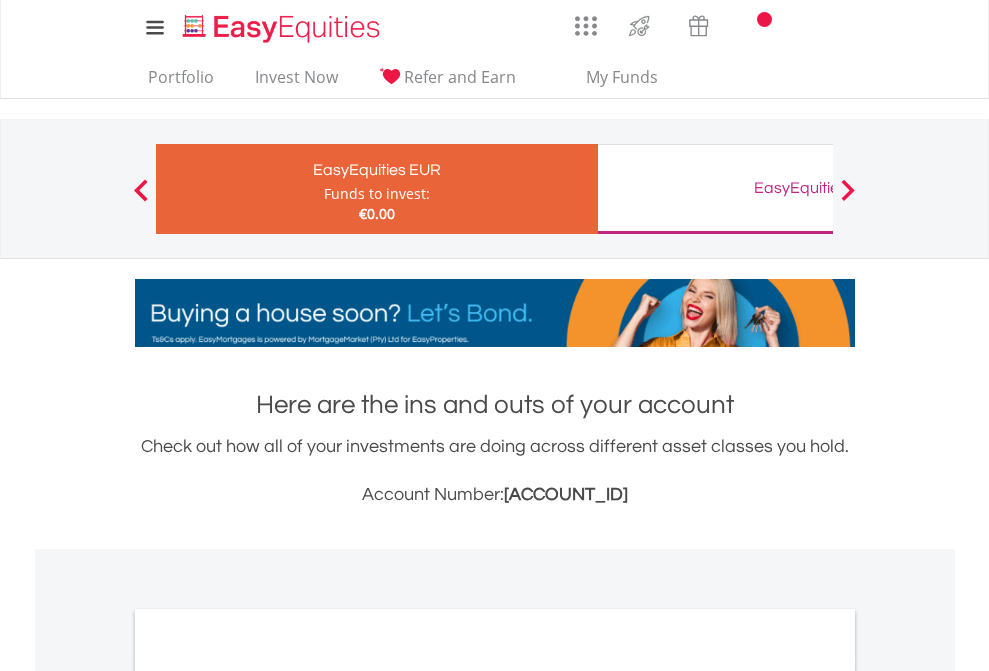 scroll, scrollTop: 0, scrollLeft: 0, axis: both 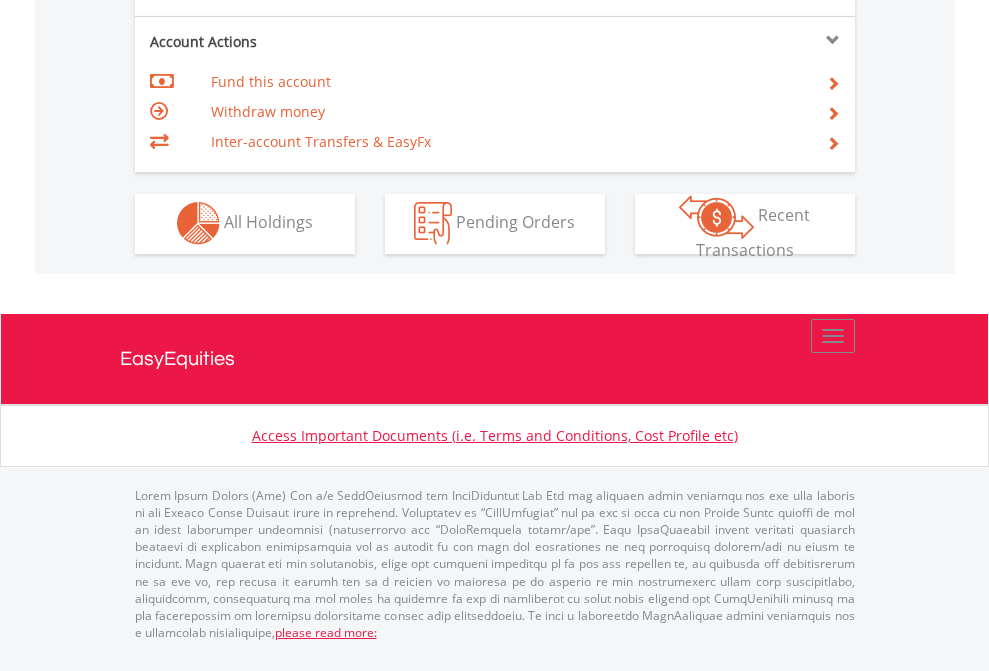 click on "Investment types" at bounding box center [706, -353] 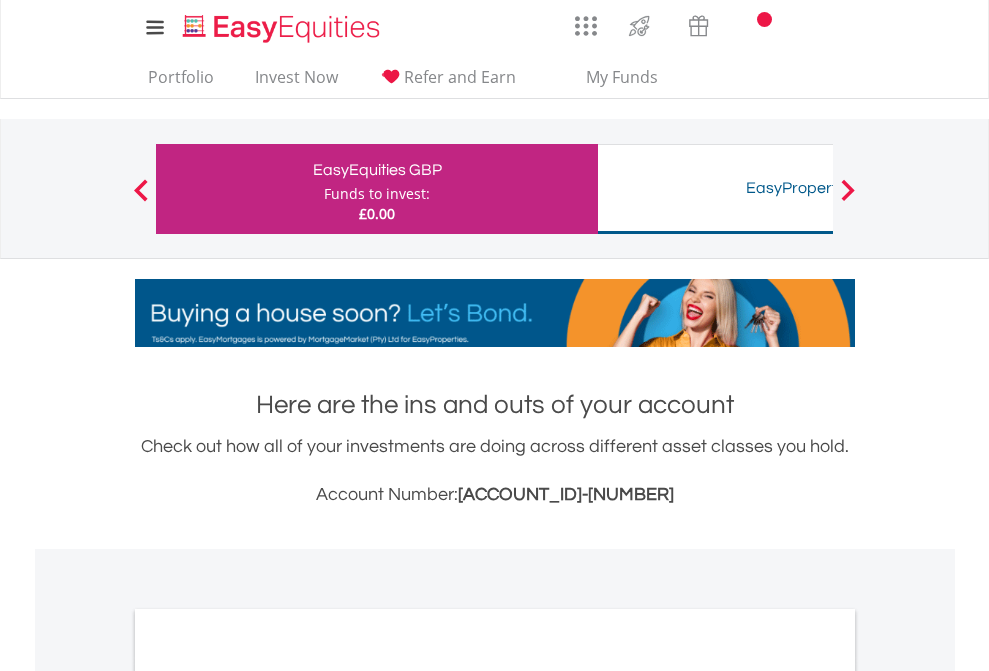 scroll, scrollTop: 0, scrollLeft: 0, axis: both 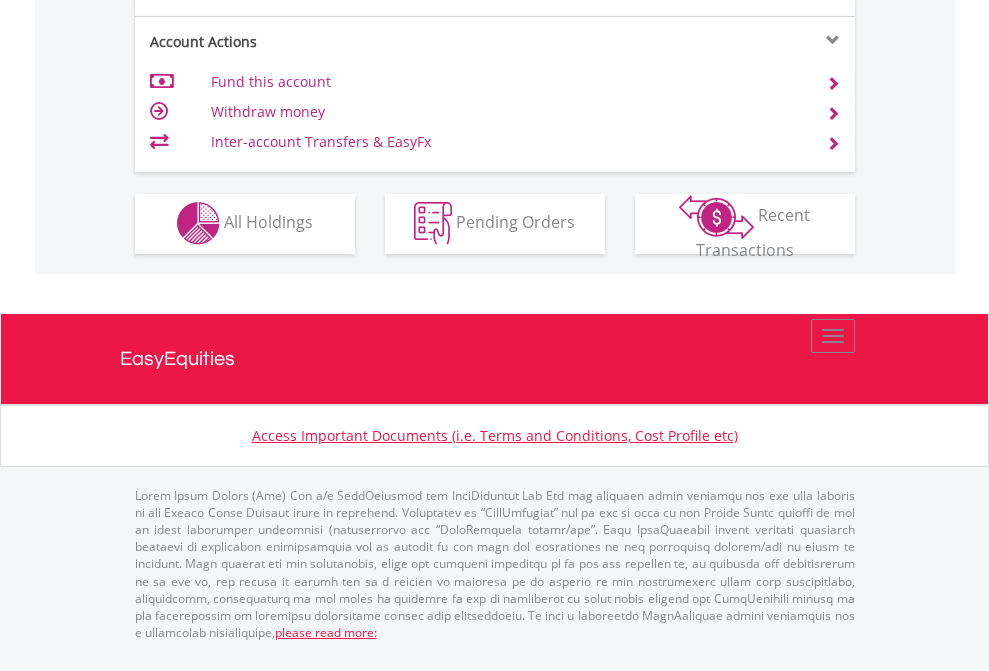 click on "Investment types" at bounding box center (706, -353) 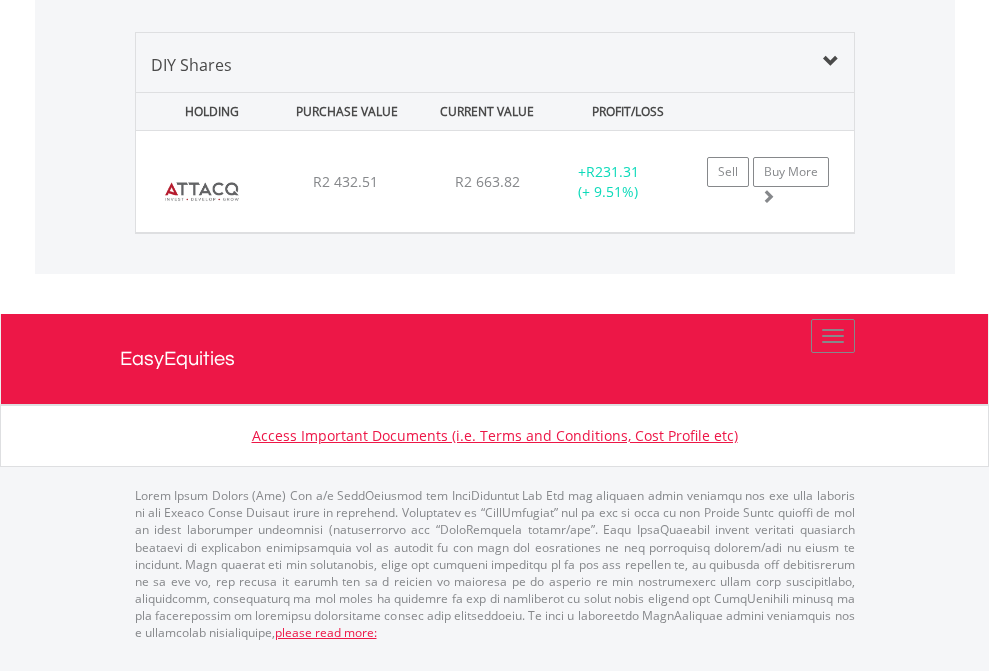 click on "TFSA" at bounding box center [818, -968] 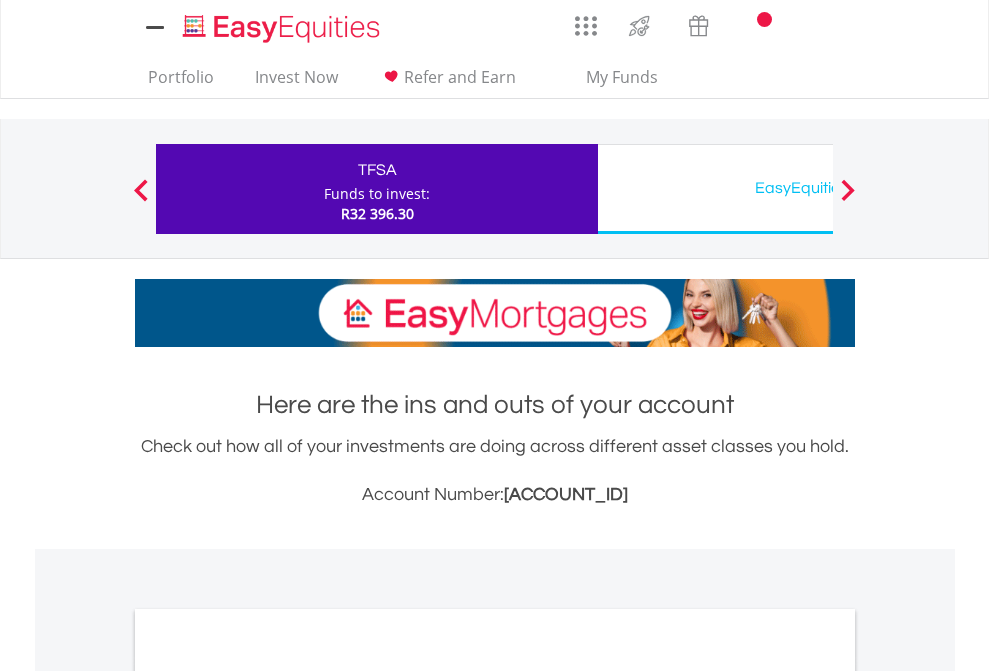 scroll, scrollTop: 0, scrollLeft: 0, axis: both 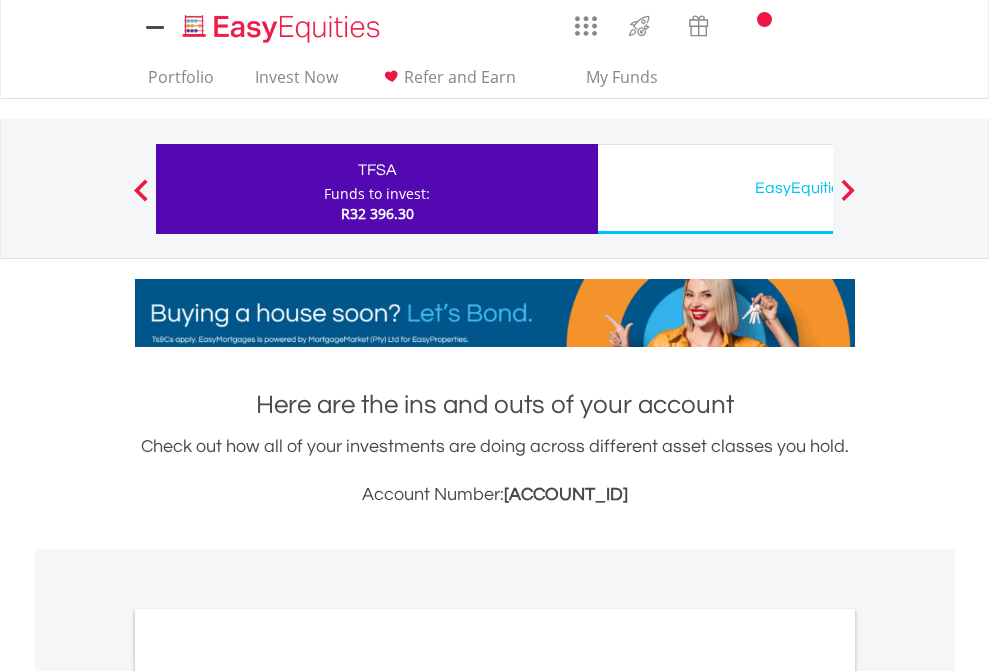 click on "All Holdings" at bounding box center (268, 1096) 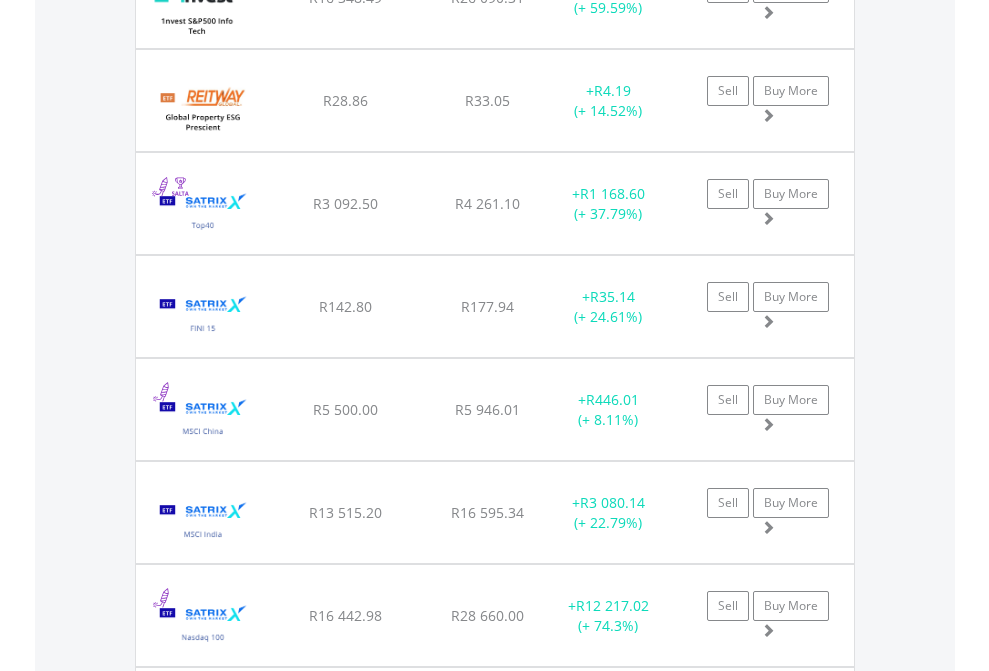 scroll, scrollTop: 2345, scrollLeft: 0, axis: vertical 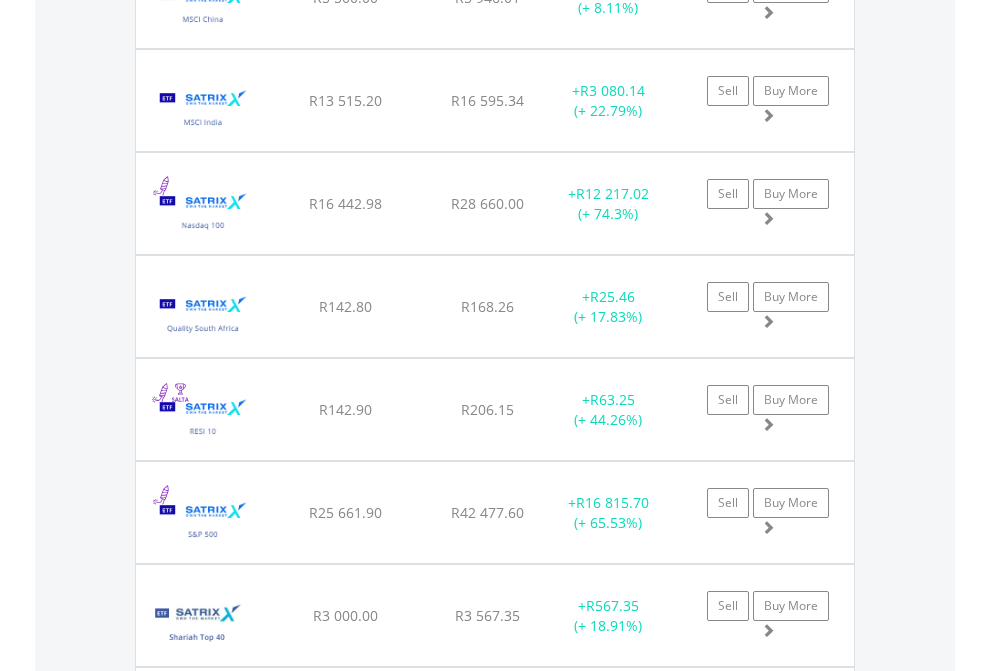 click on "EasyEquities USD" at bounding box center [818, -2157] 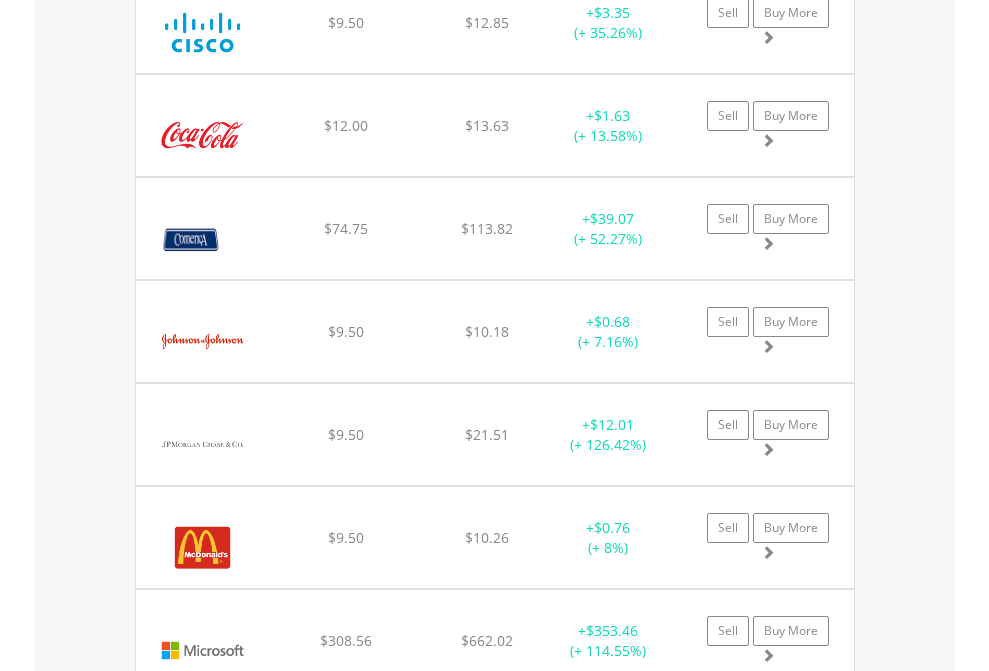 scroll, scrollTop: 2225, scrollLeft: 0, axis: vertical 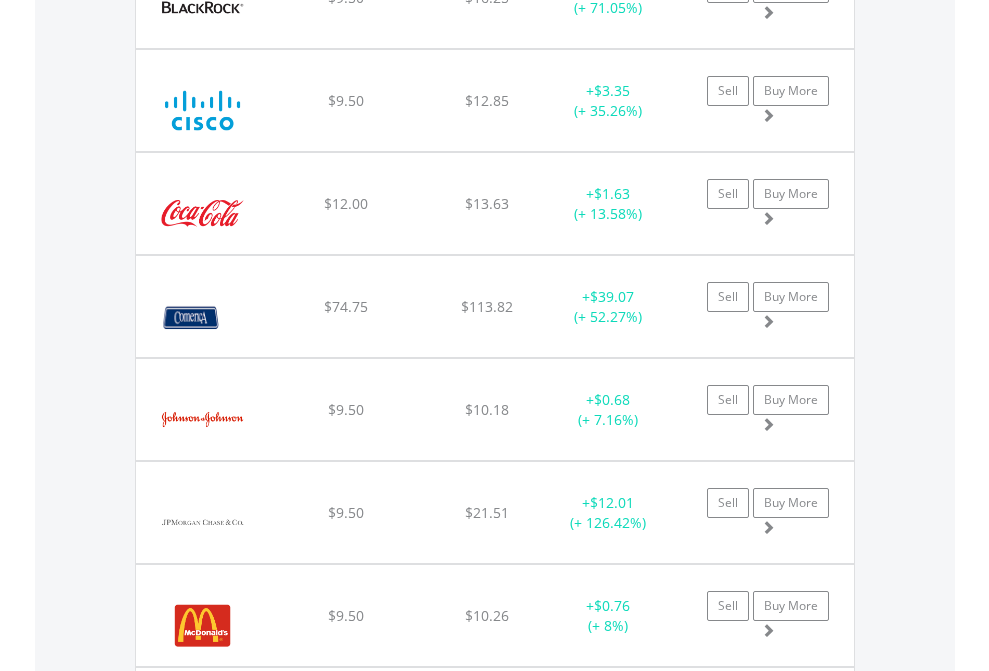 click on "EasyEquities AUD" at bounding box center [818, -2037] 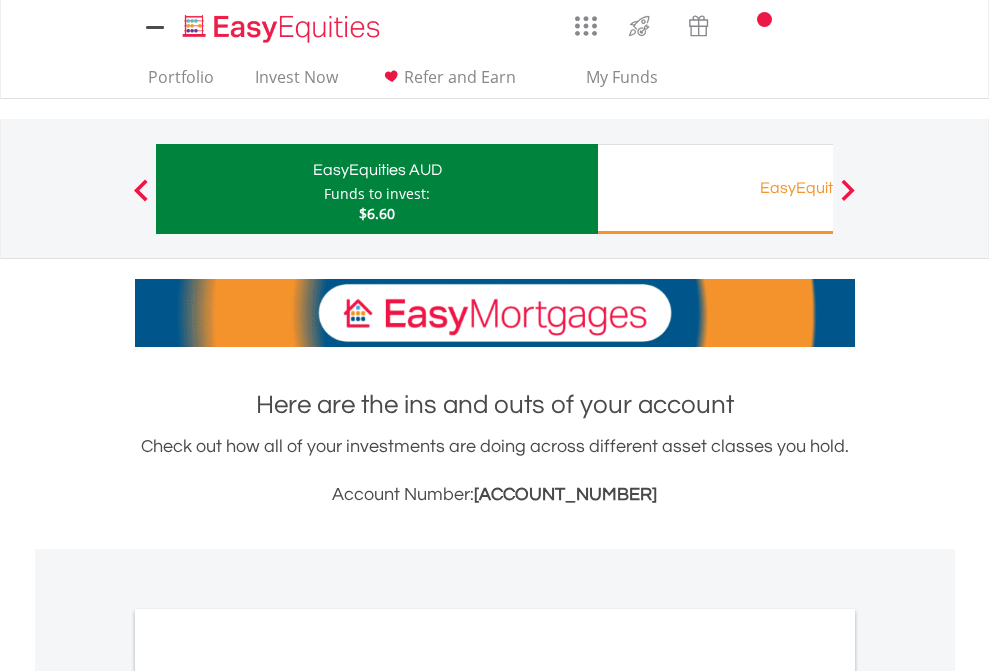 scroll, scrollTop: 1202, scrollLeft: 0, axis: vertical 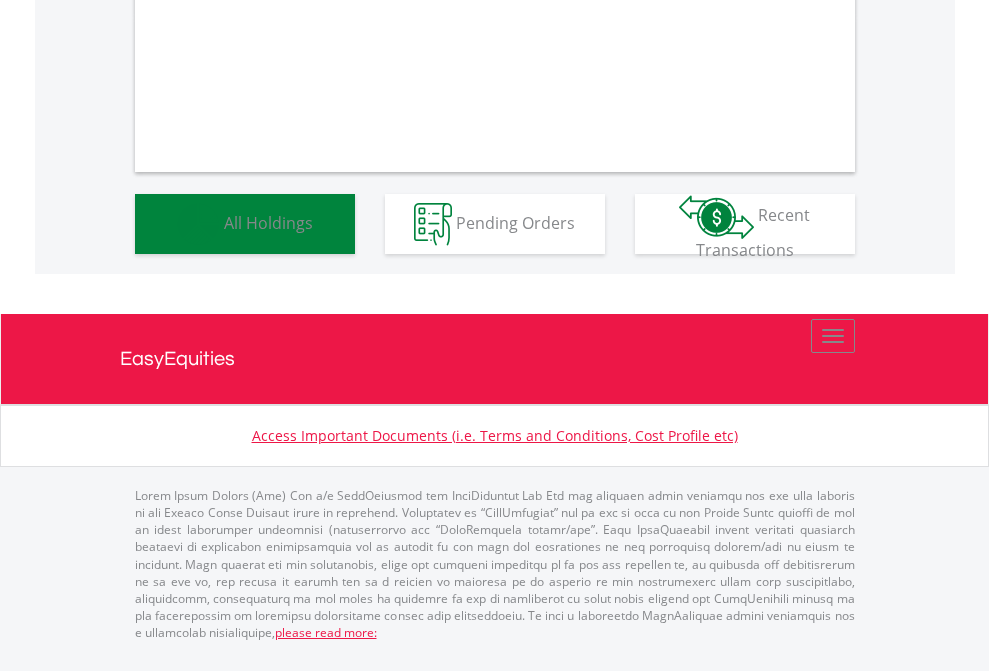 click on "All Holdings" at bounding box center [268, 222] 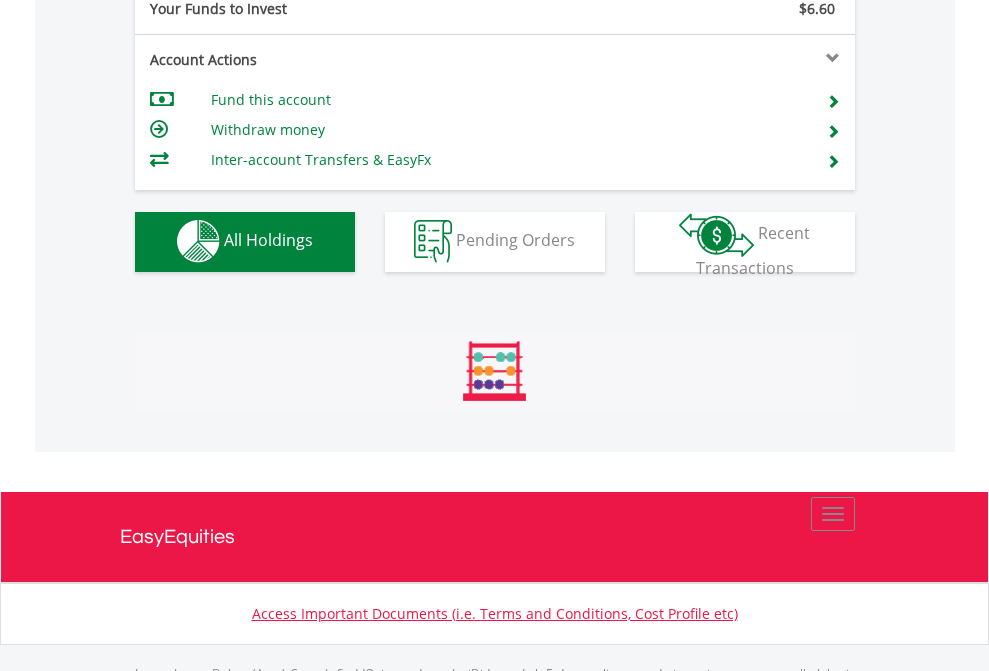 scroll, scrollTop: 999808, scrollLeft: 999687, axis: both 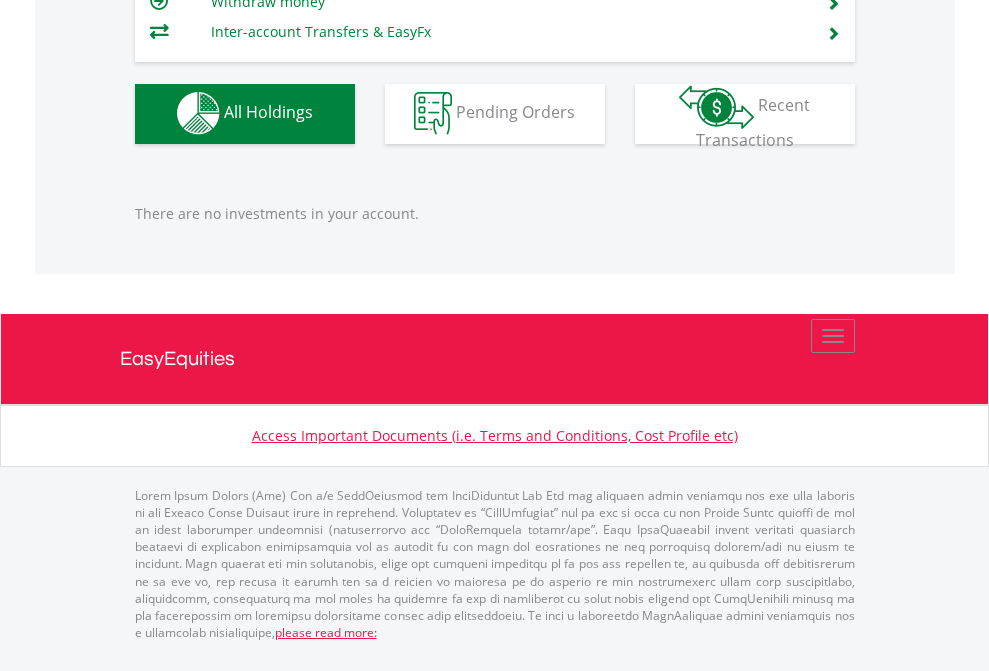 click on "EasyEquities RA" at bounding box center [818, -1142] 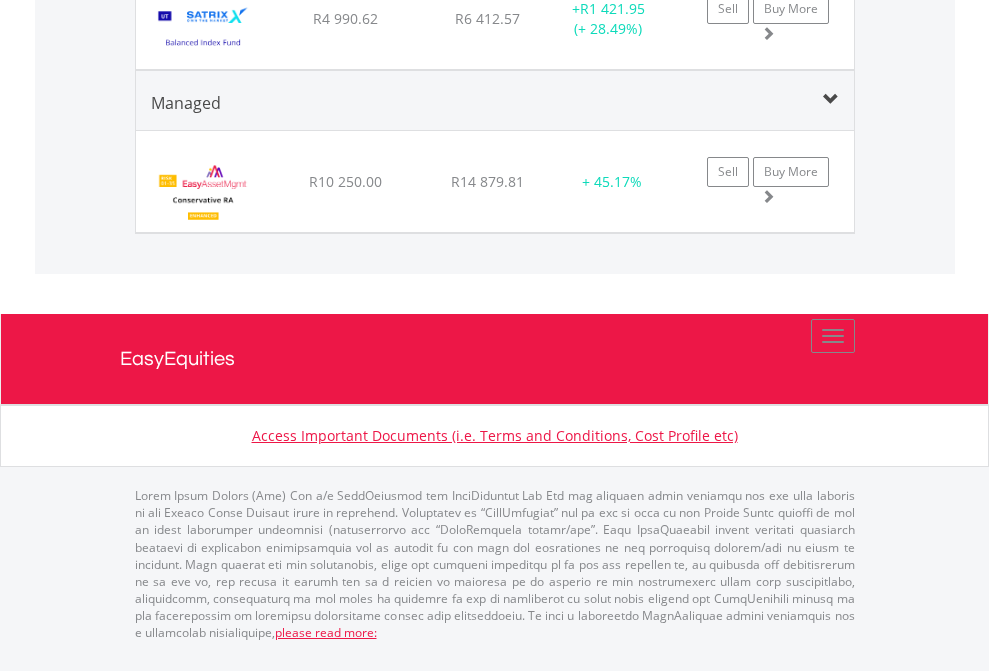 click on "EasyEquities EUR" at bounding box center [818, -1724] 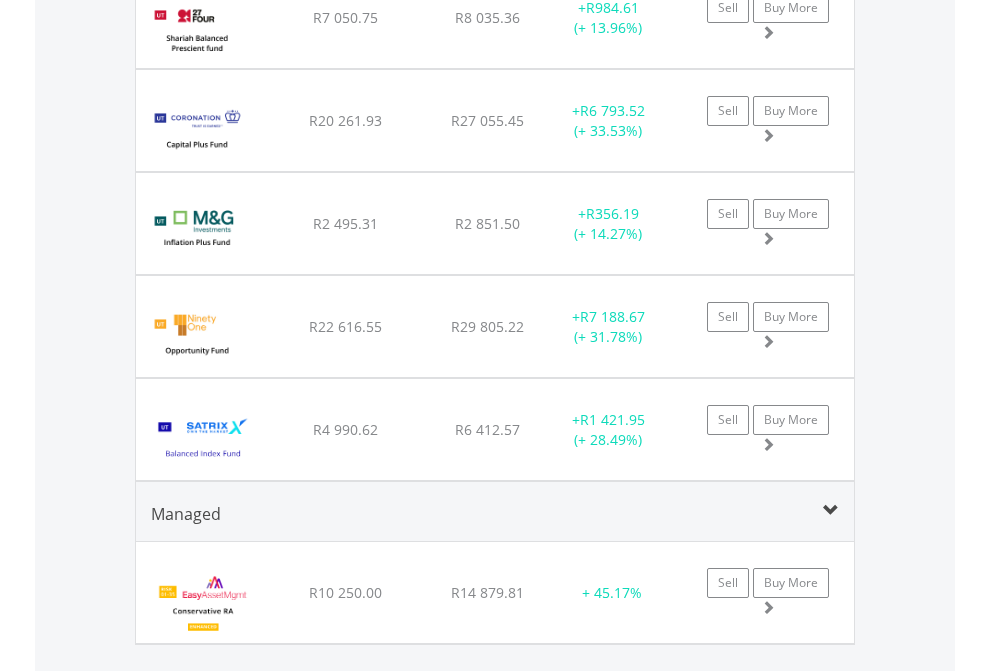 scroll, scrollTop: 144, scrollLeft: 0, axis: vertical 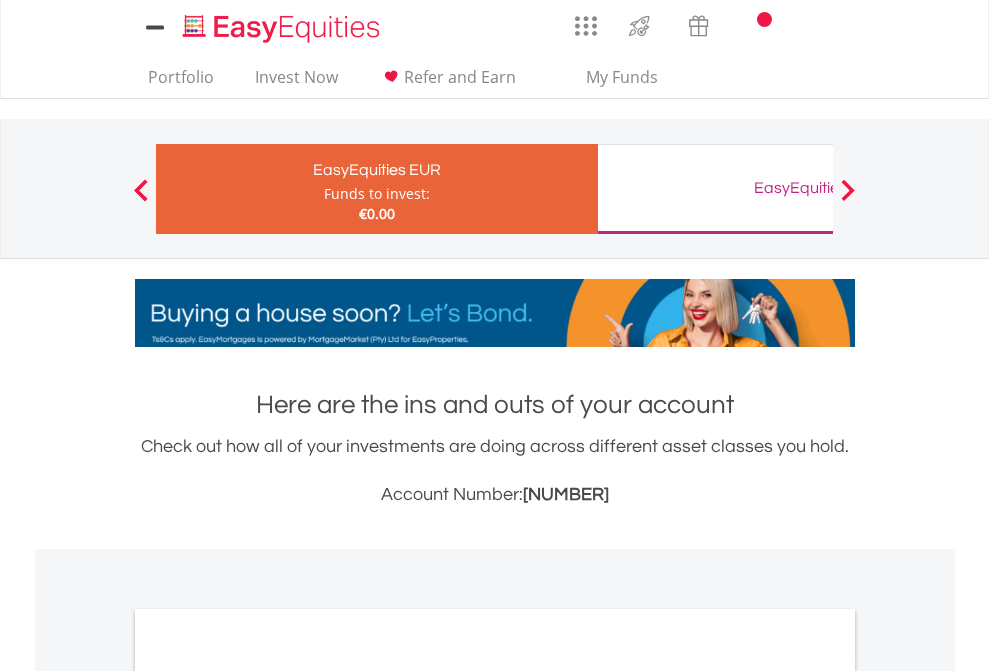 click on "All Holdings" at bounding box center [268, 1096] 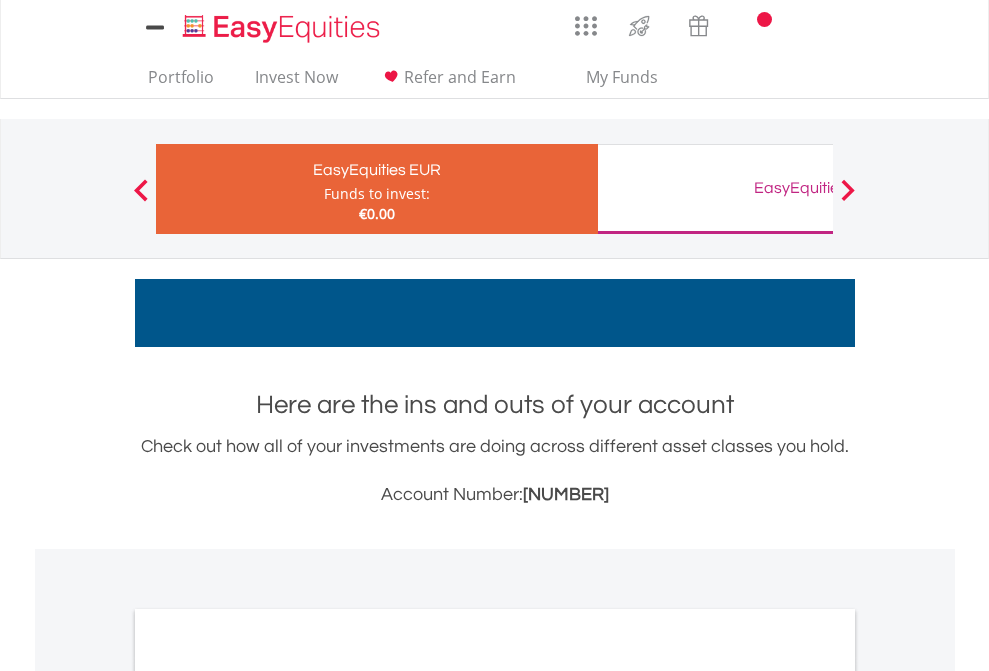 scroll, scrollTop: 1202, scrollLeft: 0, axis: vertical 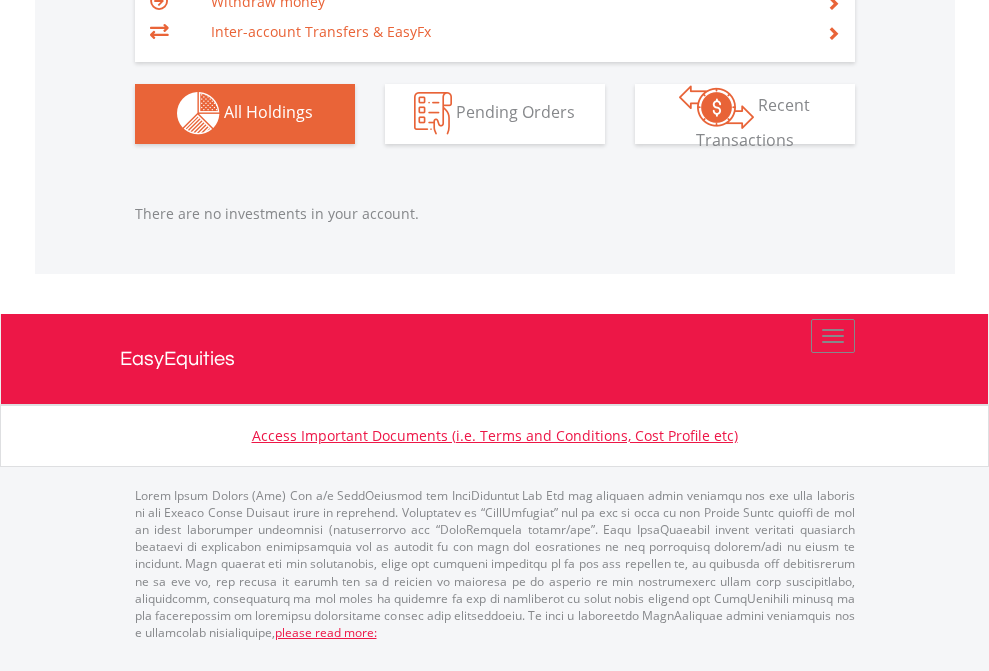 click on "EasyEquities GBP" at bounding box center [818, -1142] 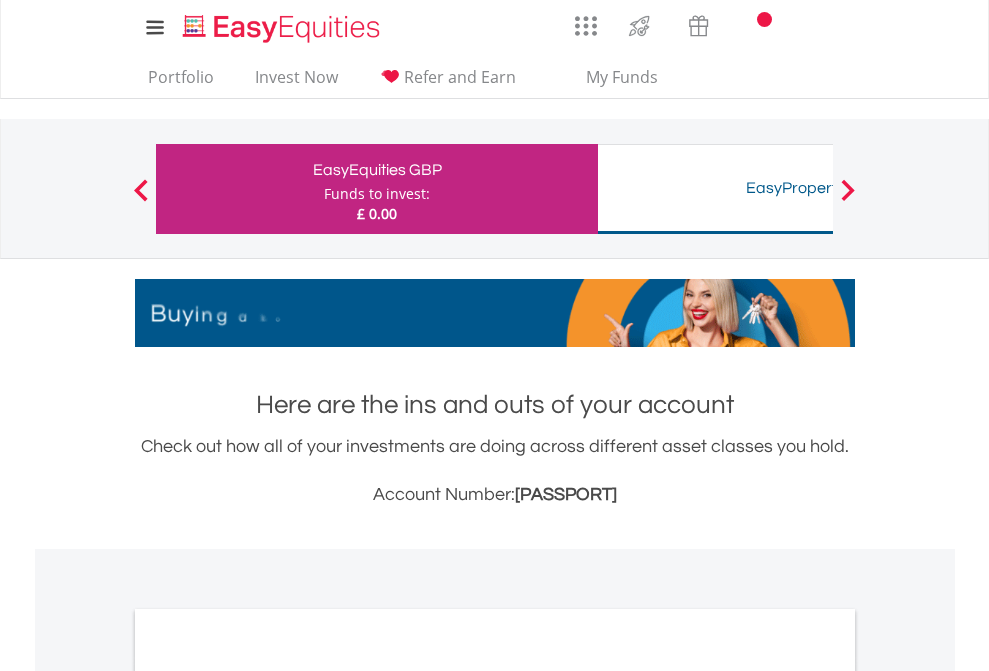 scroll, scrollTop: 0, scrollLeft: 0, axis: both 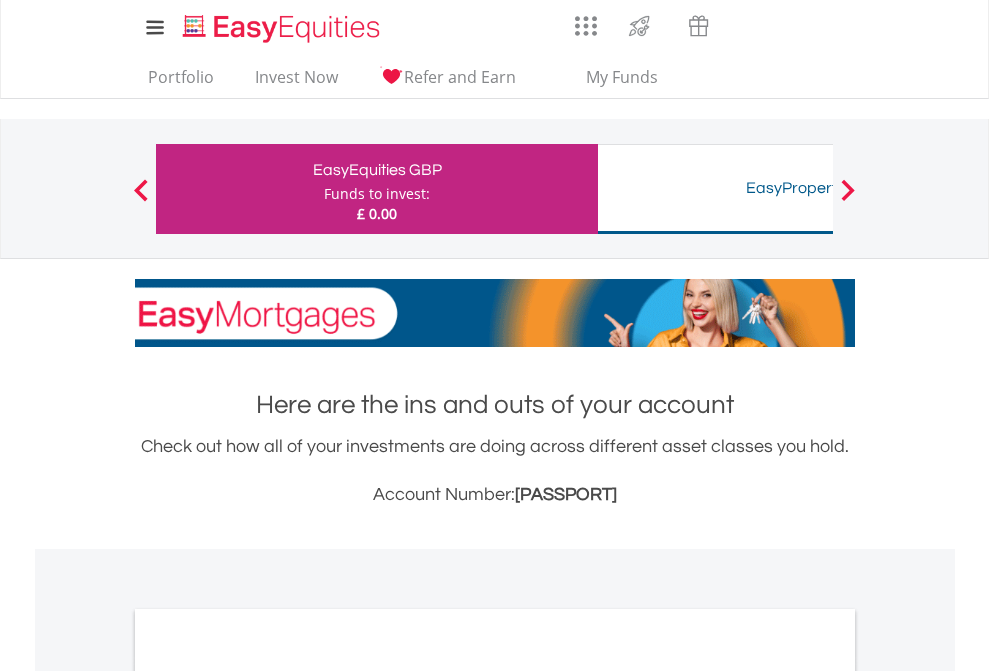 click on "All Holdings" at bounding box center [268, 1096] 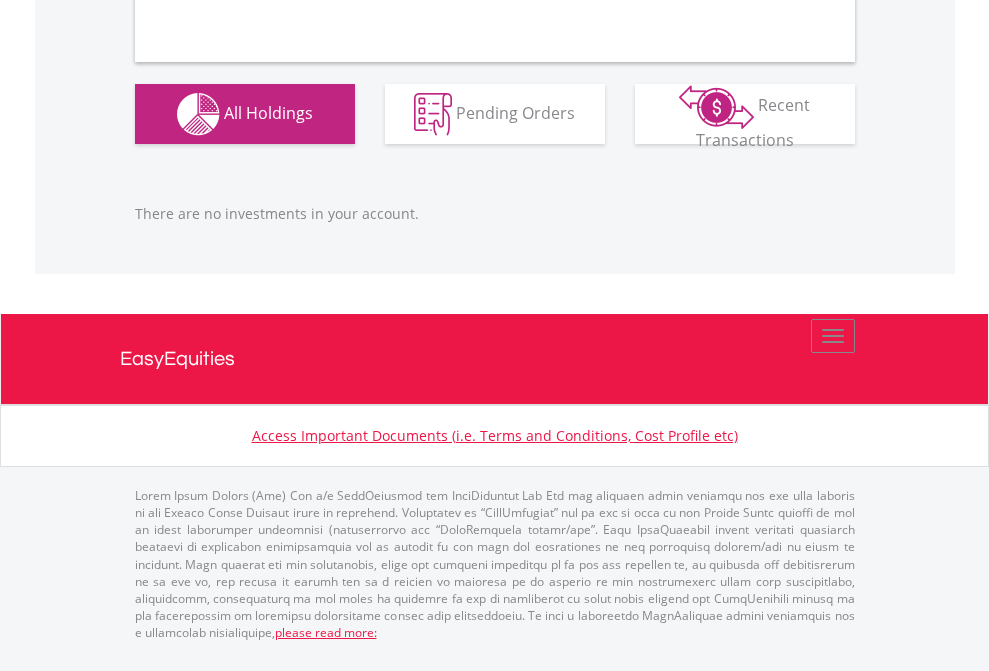 scroll, scrollTop: 1980, scrollLeft: 0, axis: vertical 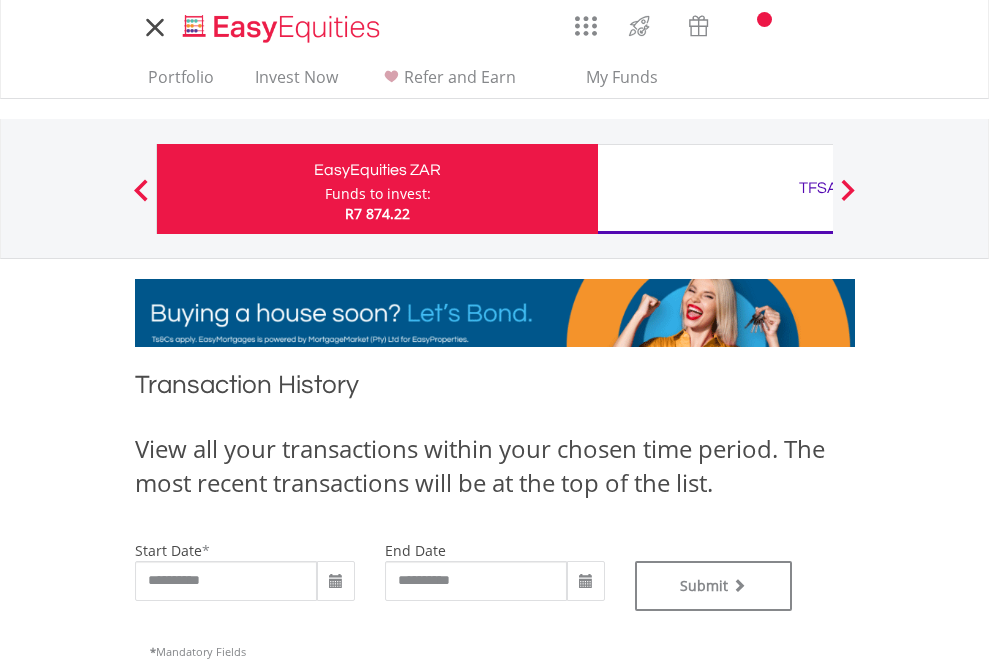 type on "**********" 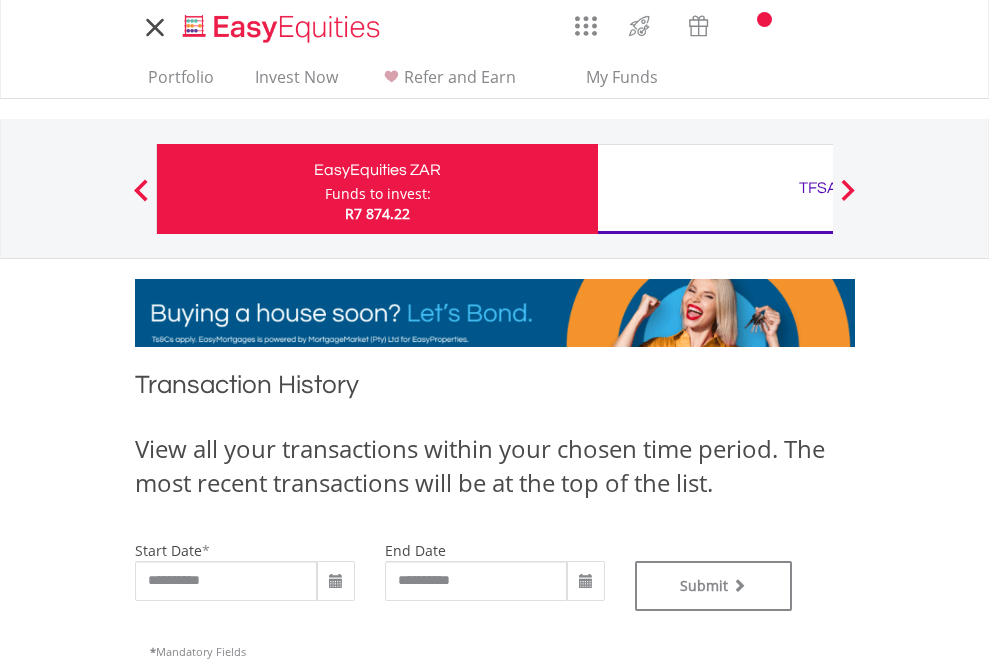 scroll, scrollTop: 0, scrollLeft: 0, axis: both 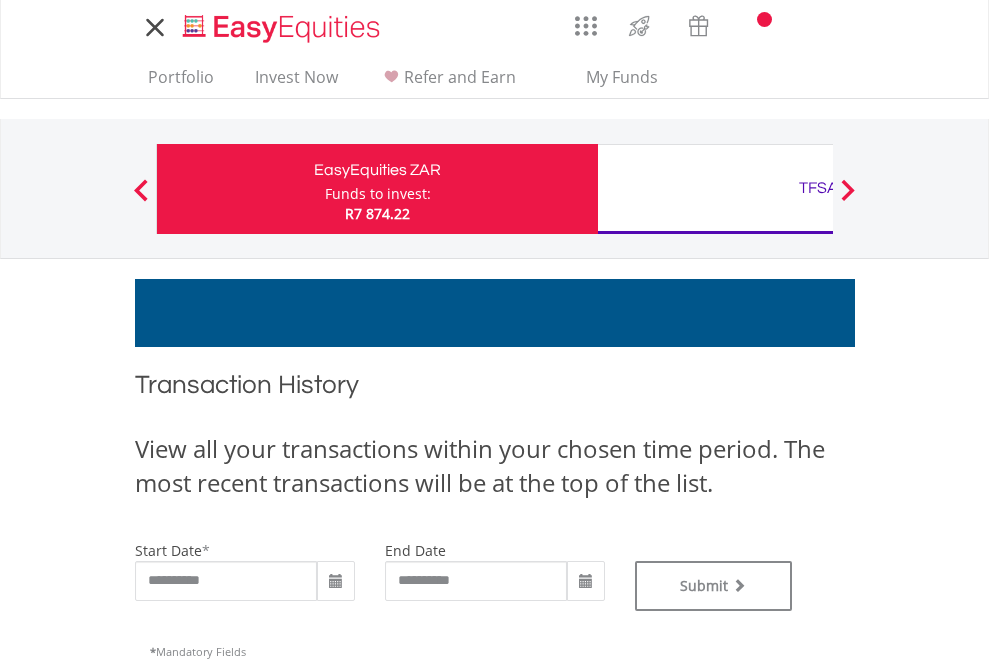 type on "**********" 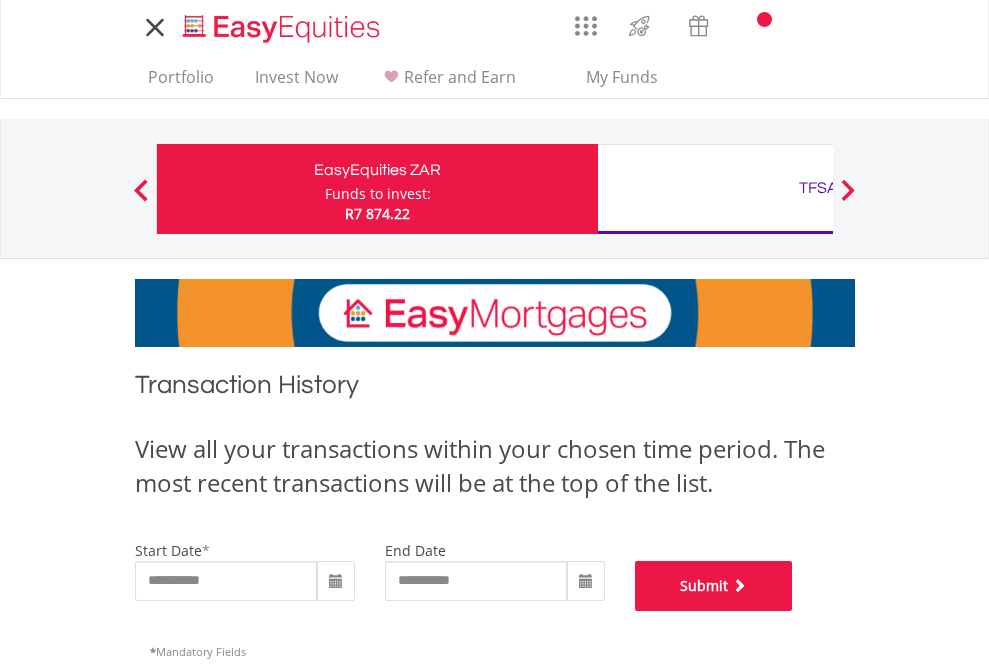 click on "Submit" at bounding box center (714, 586) 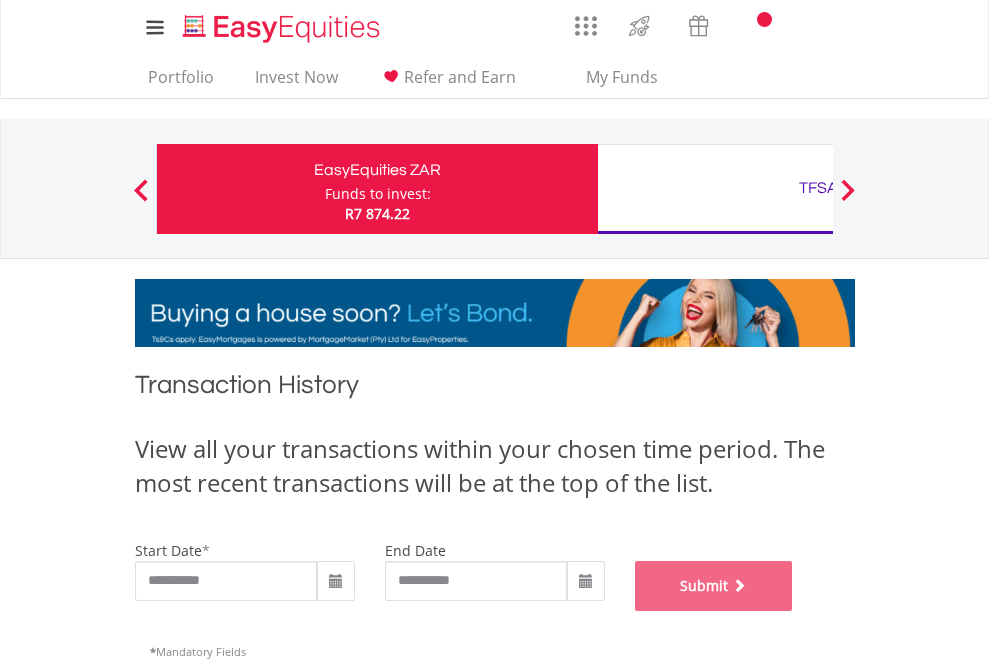 scroll, scrollTop: 811, scrollLeft: 0, axis: vertical 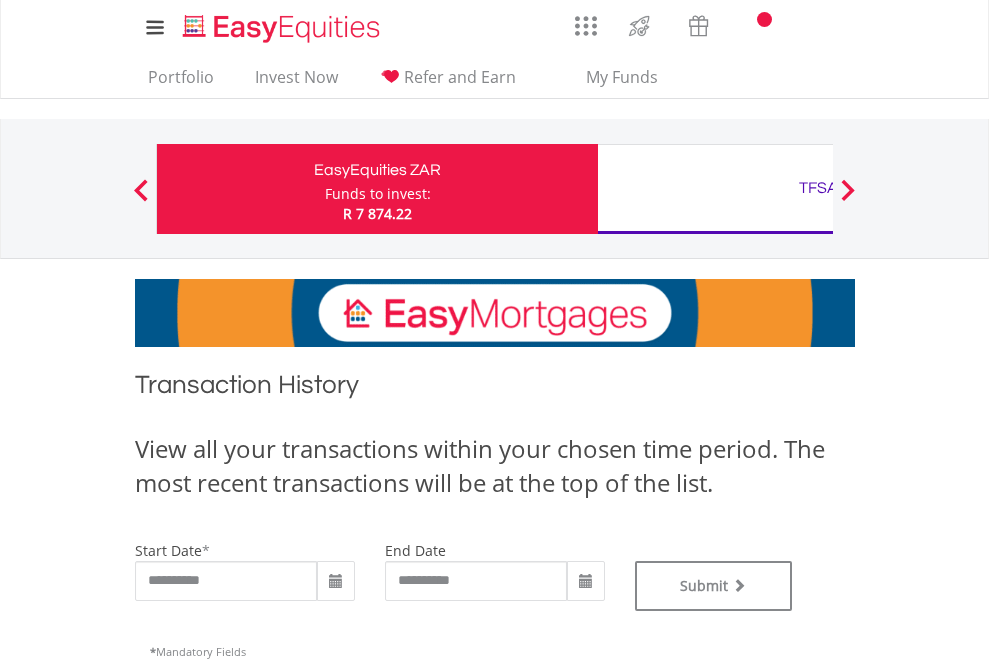 click on "TFSA" at bounding box center [818, 188] 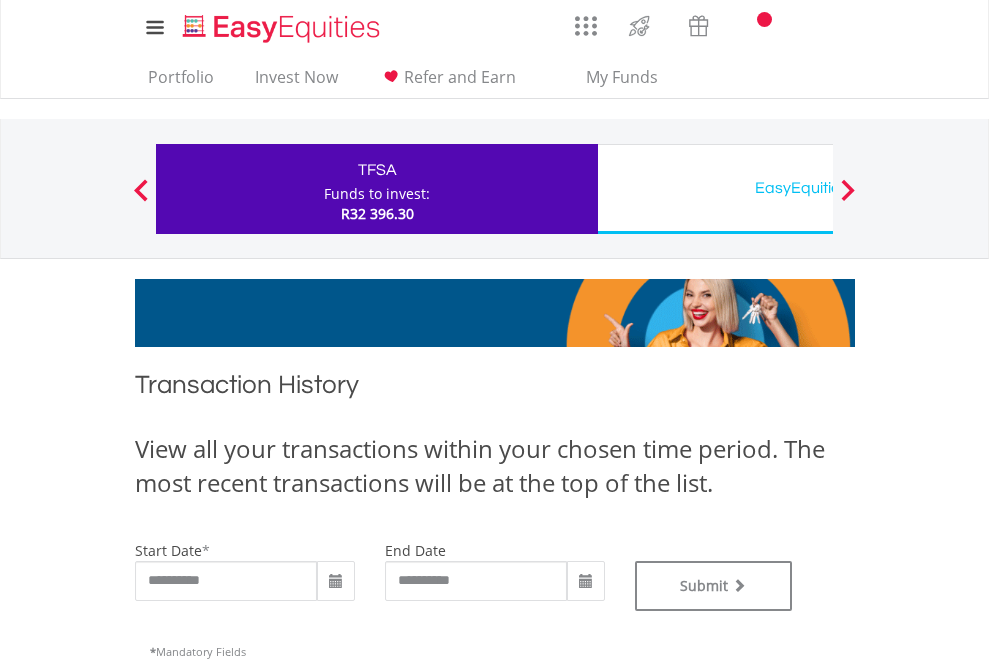 scroll, scrollTop: 0, scrollLeft: 0, axis: both 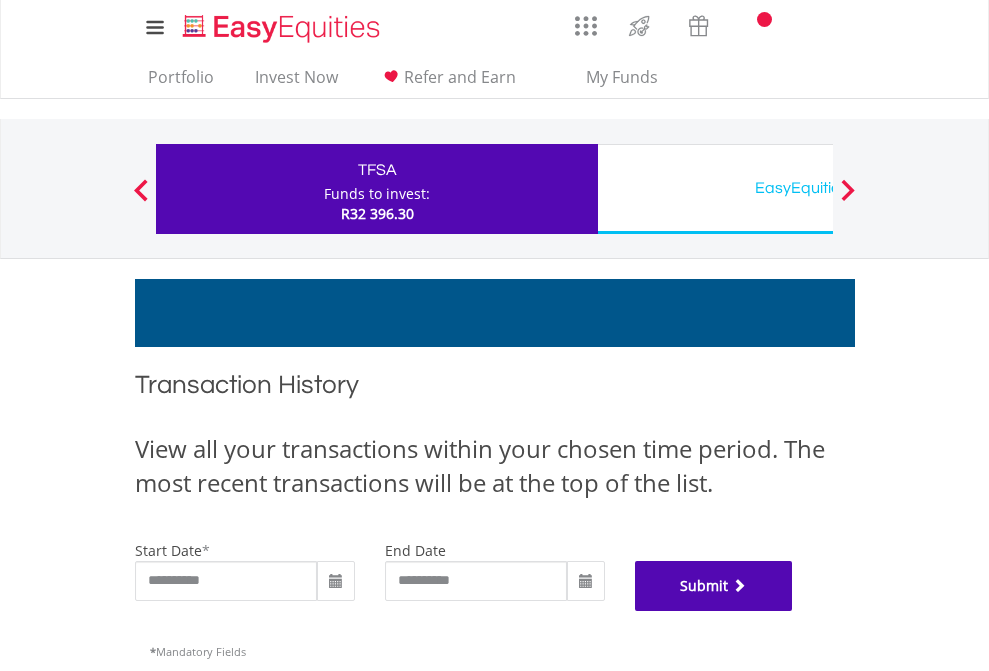 click on "Submit" at bounding box center (714, 586) 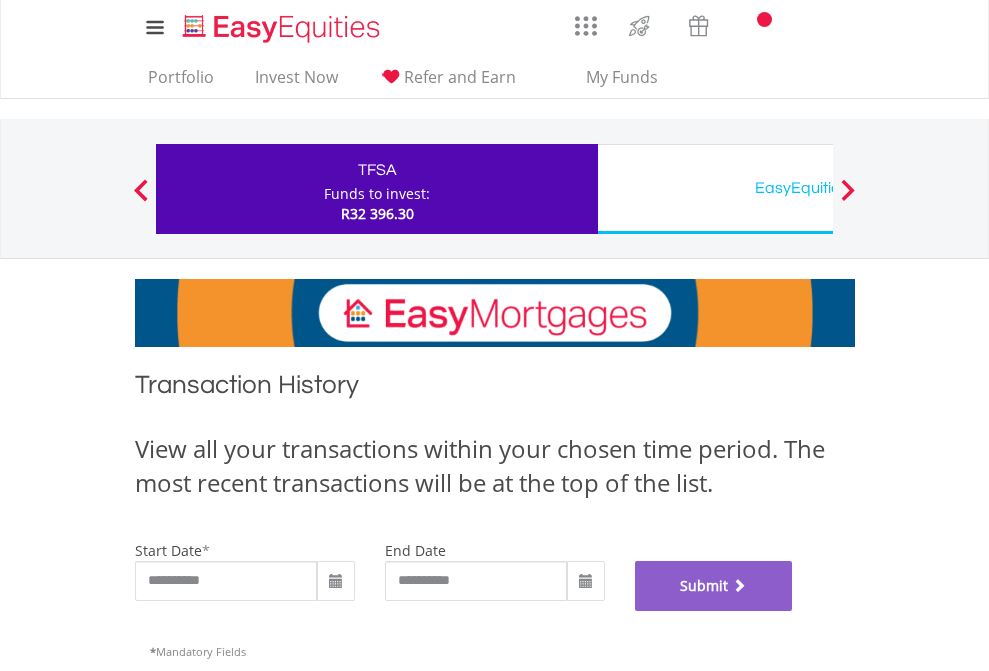scroll, scrollTop: 811, scrollLeft: 0, axis: vertical 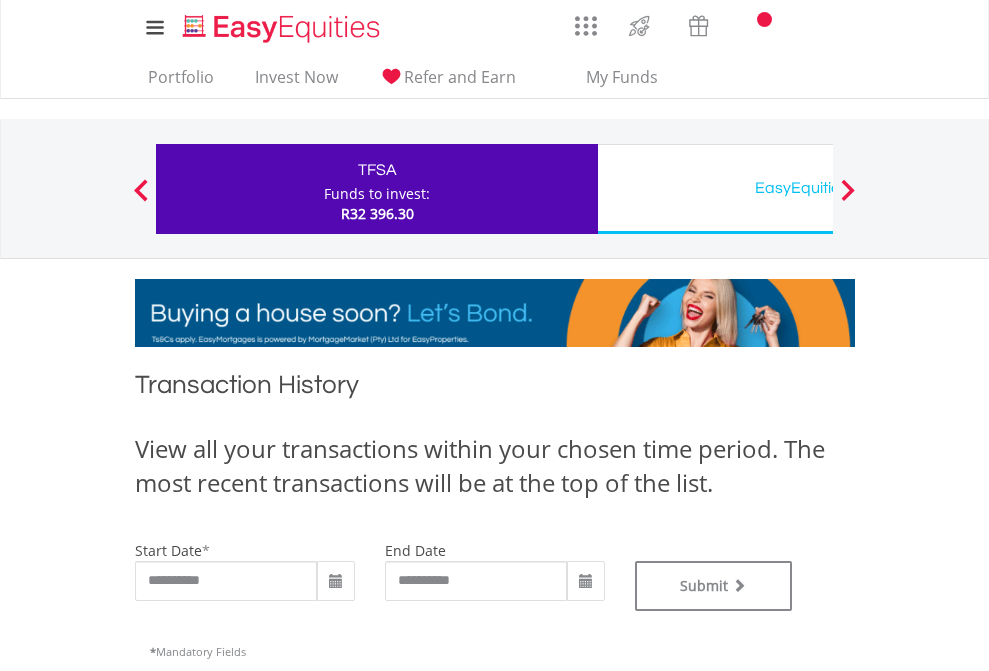 click on "EasyEquities USD" at bounding box center (818, 188) 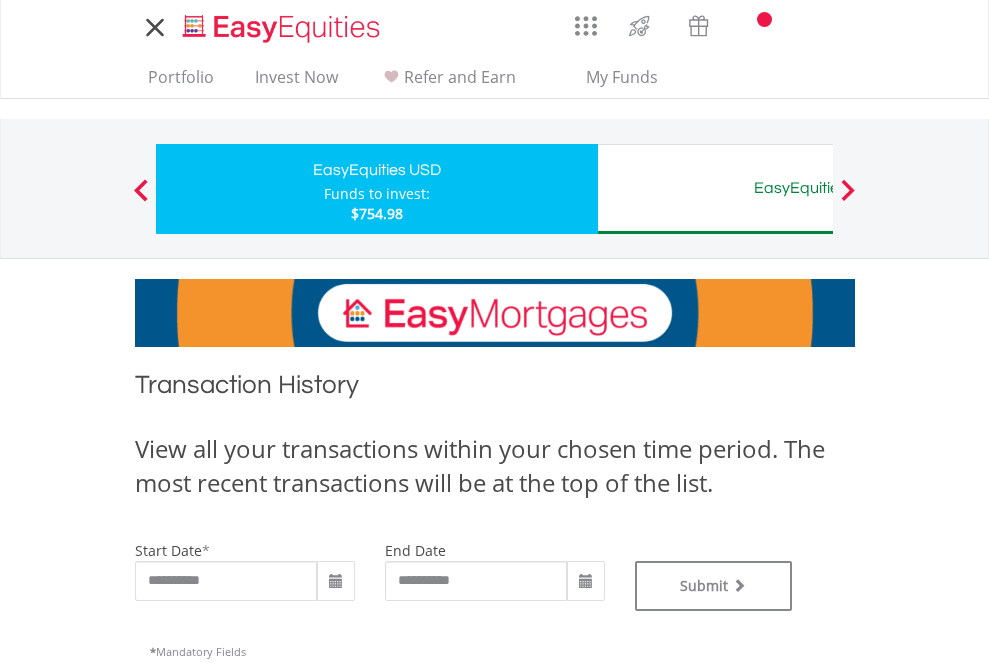 scroll, scrollTop: 0, scrollLeft: 0, axis: both 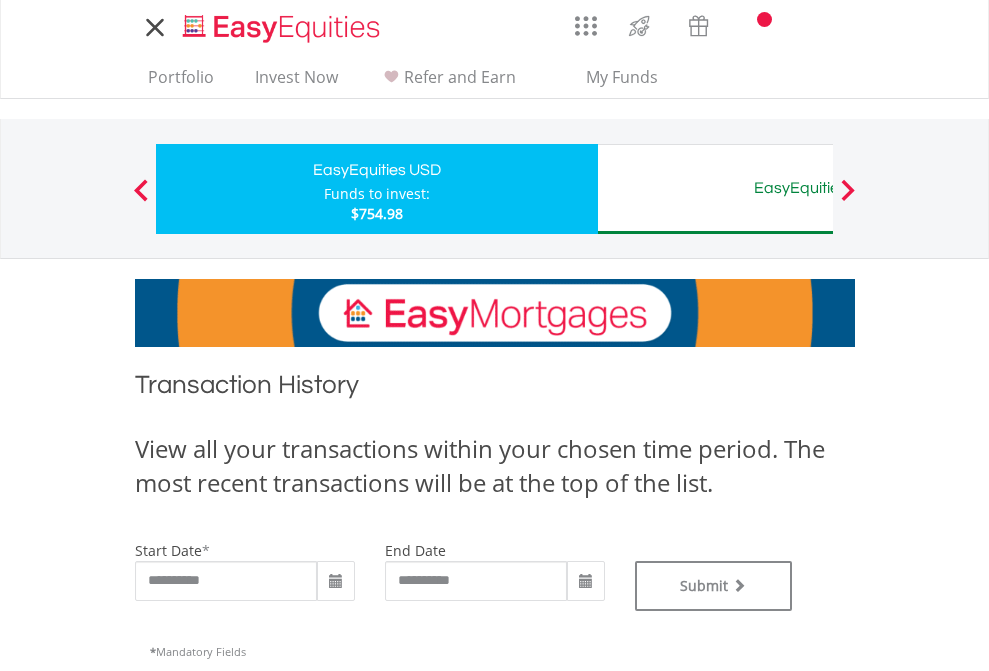 type on "**********" 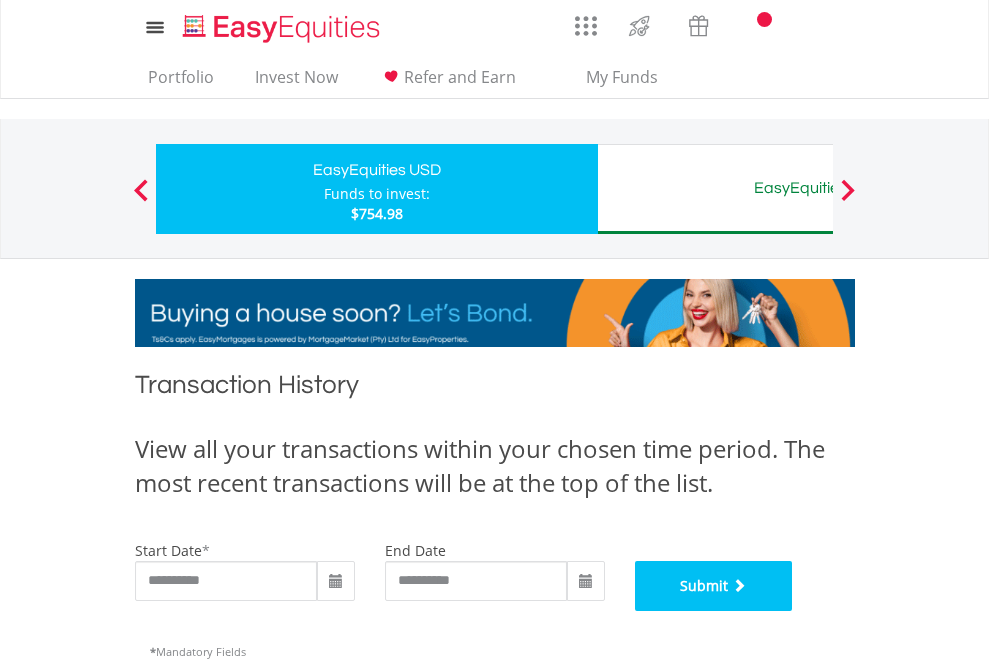 click on "Submit" at bounding box center [714, 586] 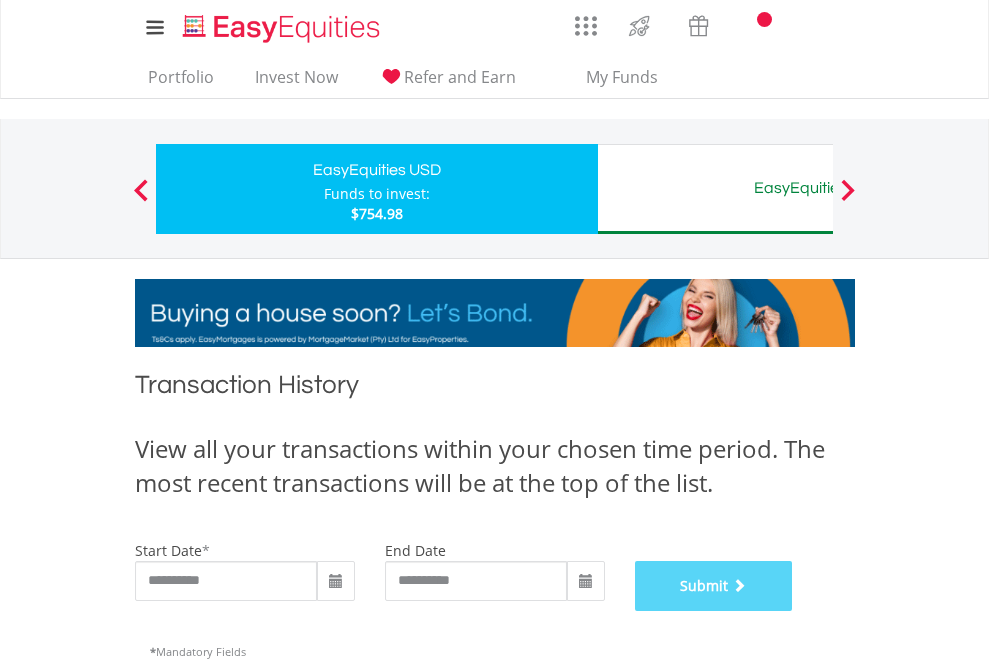 scroll, scrollTop: 811, scrollLeft: 0, axis: vertical 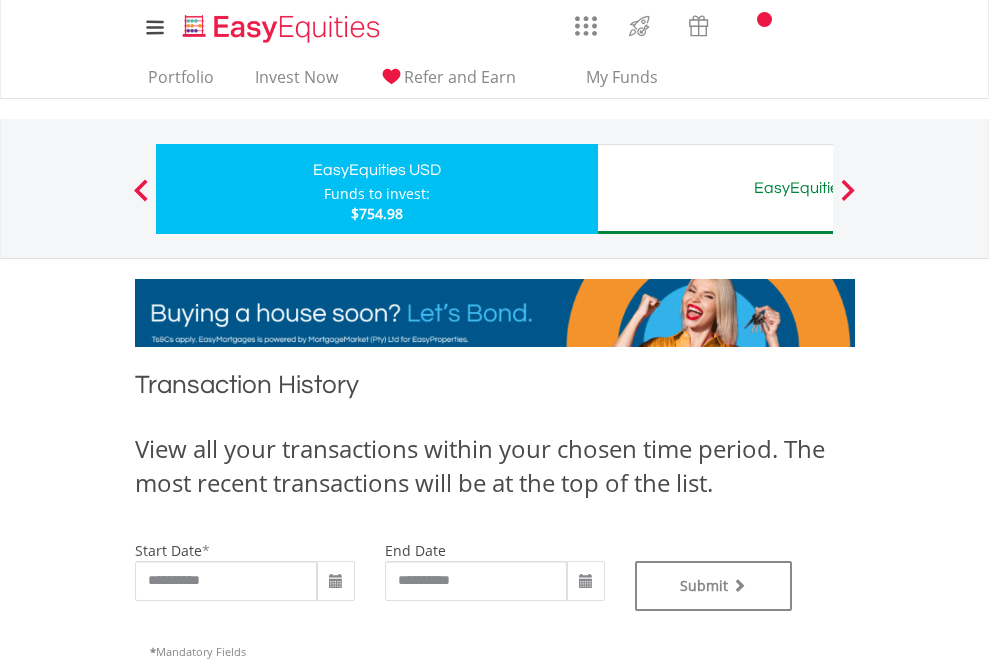 click on "EasyEquities AUD" at bounding box center (818, 188) 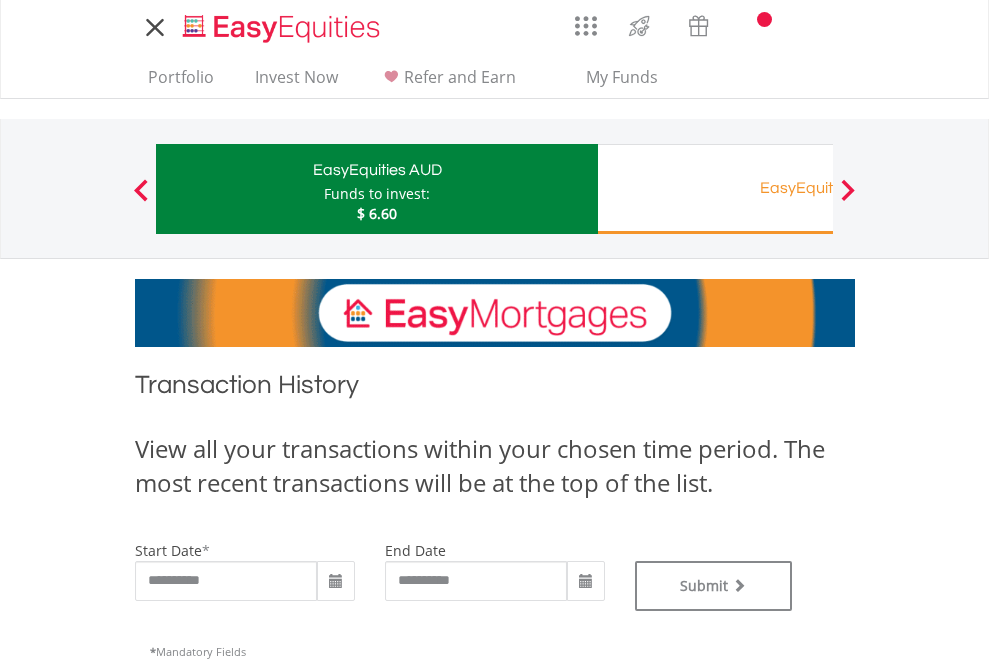 scroll, scrollTop: 0, scrollLeft: 0, axis: both 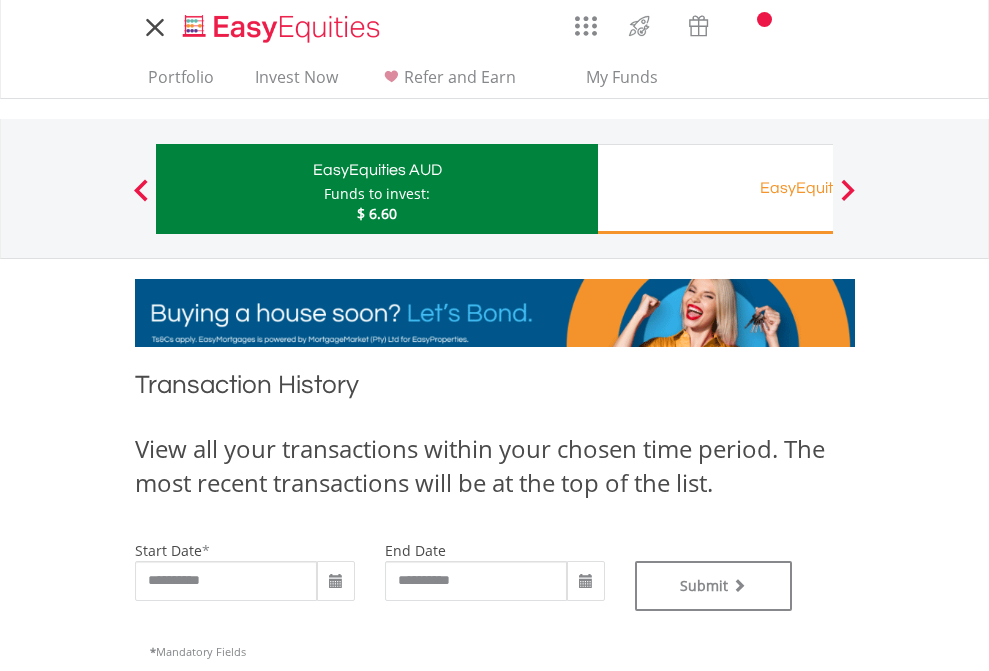 type on "**********" 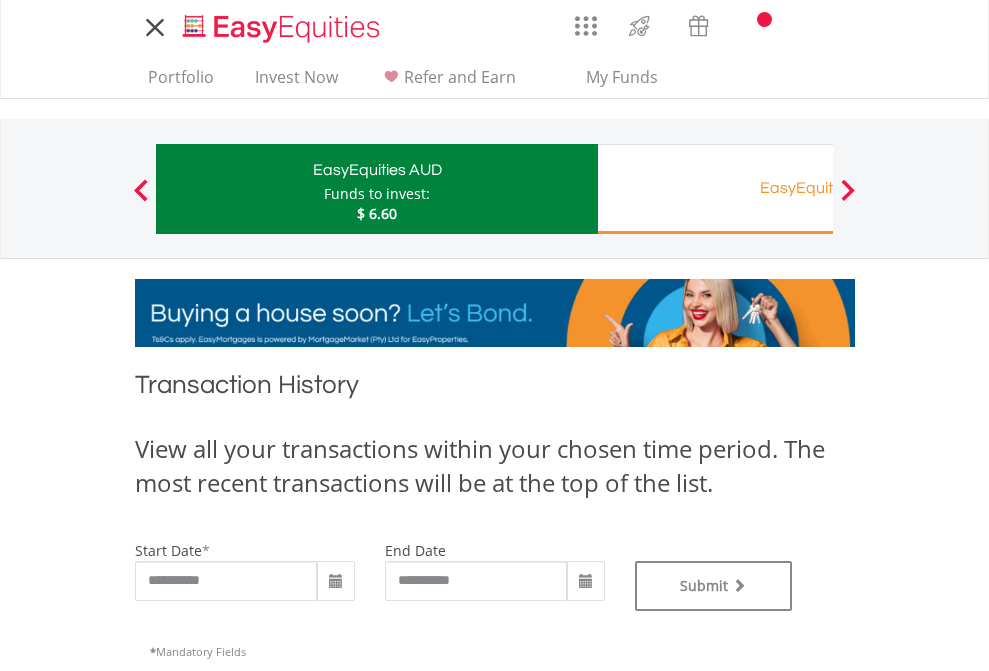 type on "**********" 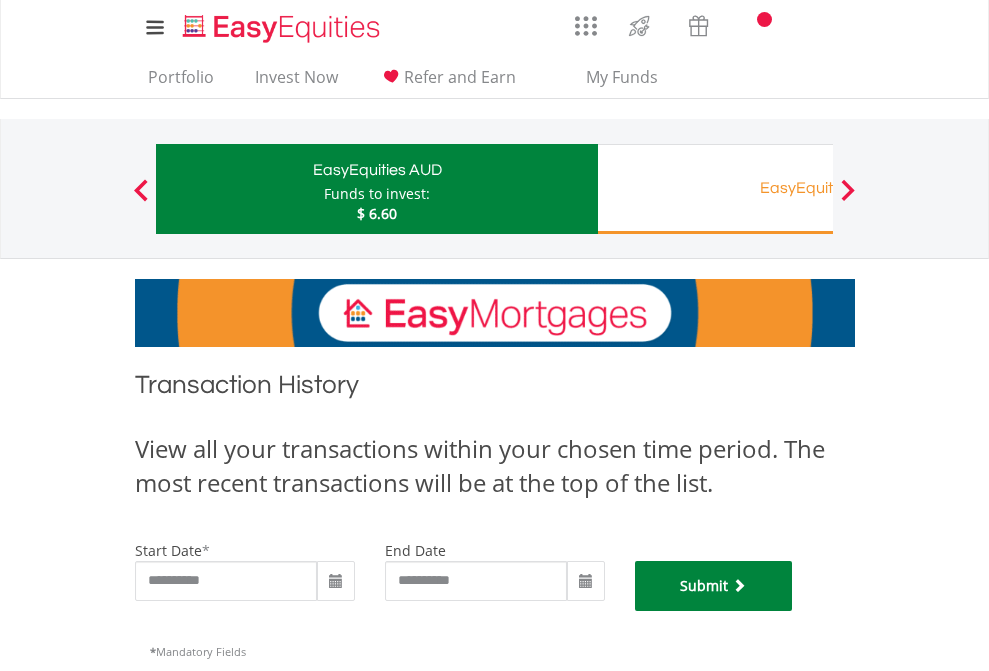 click on "Submit" at bounding box center [714, 586] 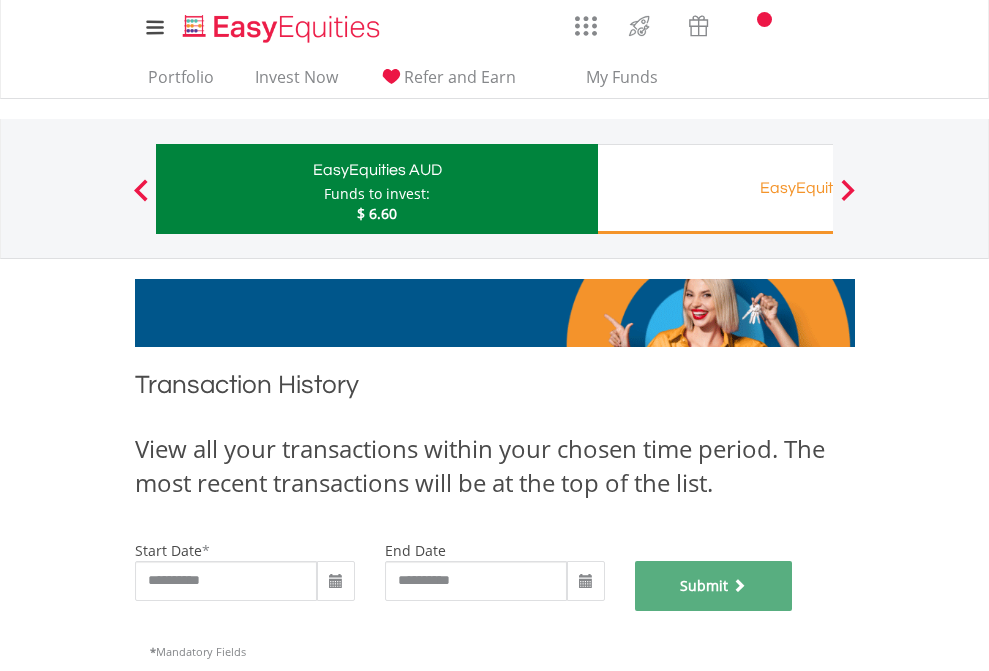 scroll, scrollTop: 811, scrollLeft: 0, axis: vertical 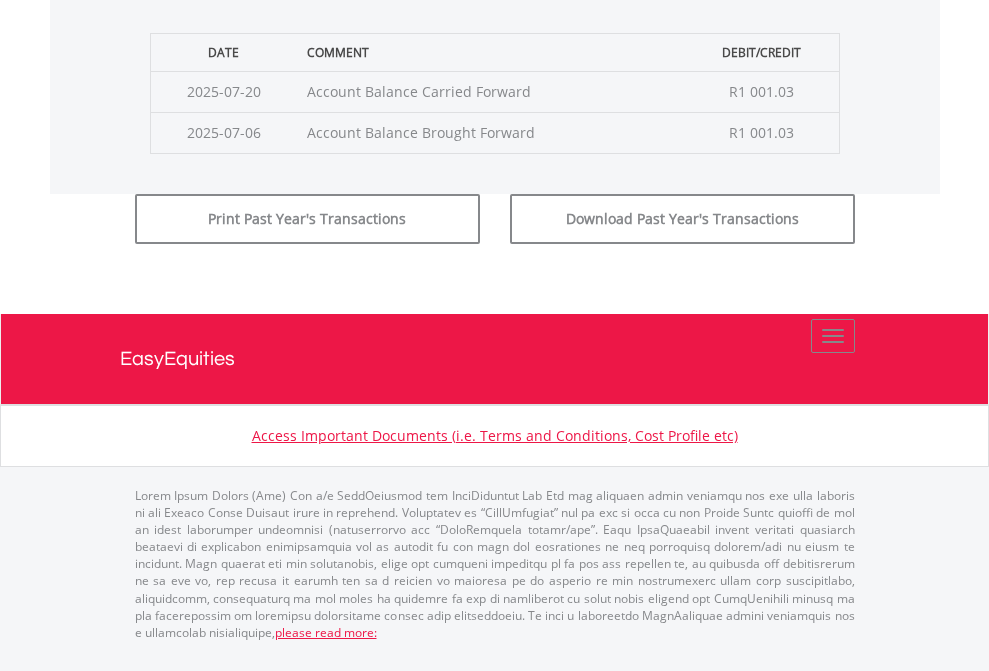 click on "Submit" at bounding box center [714, -183] 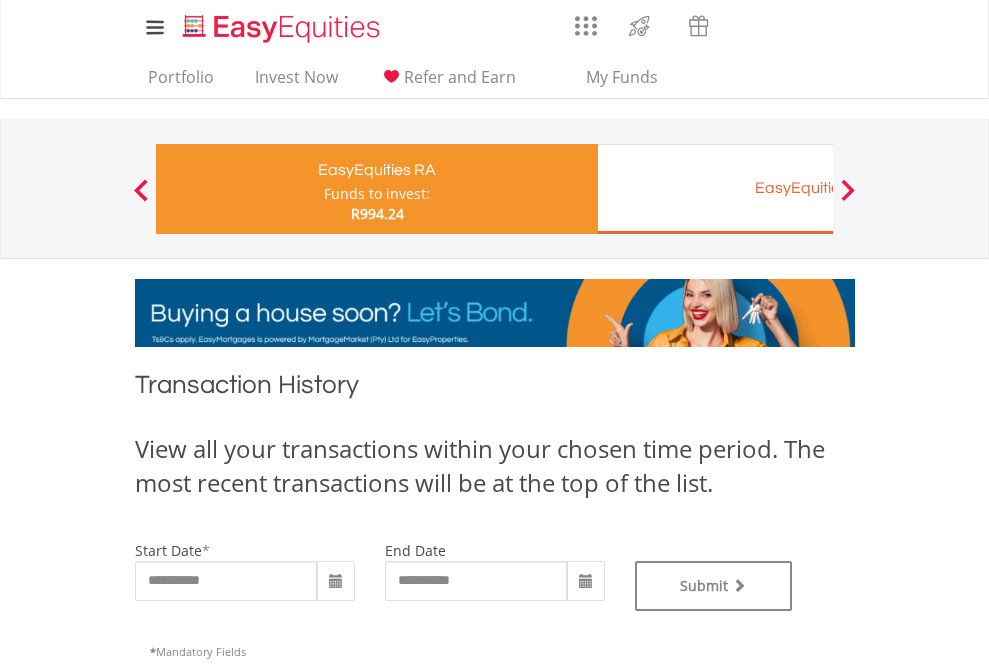 scroll, scrollTop: 0, scrollLeft: 0, axis: both 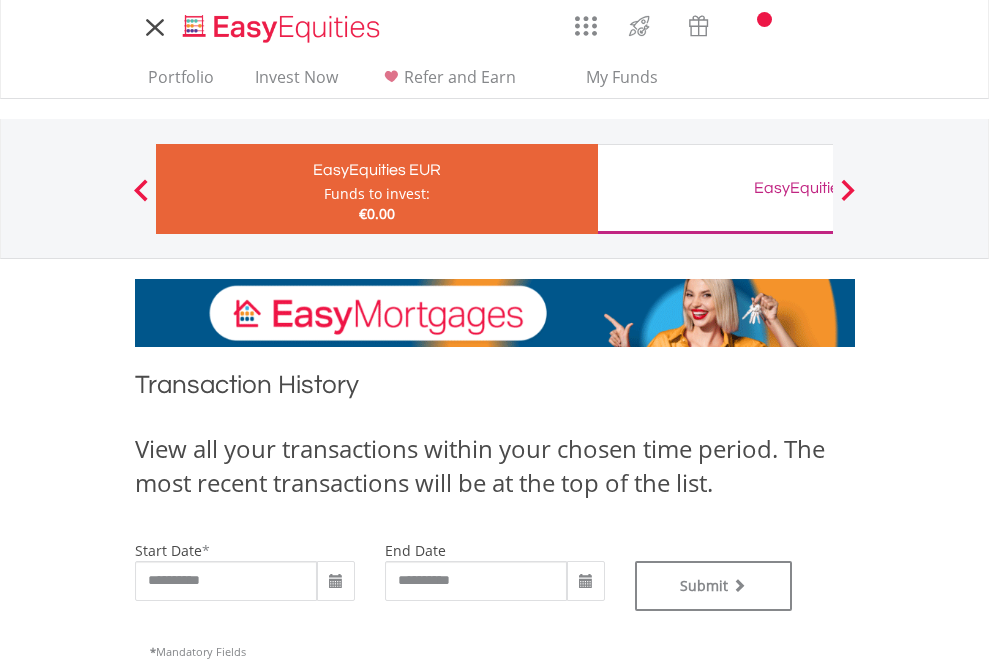 type on "**********" 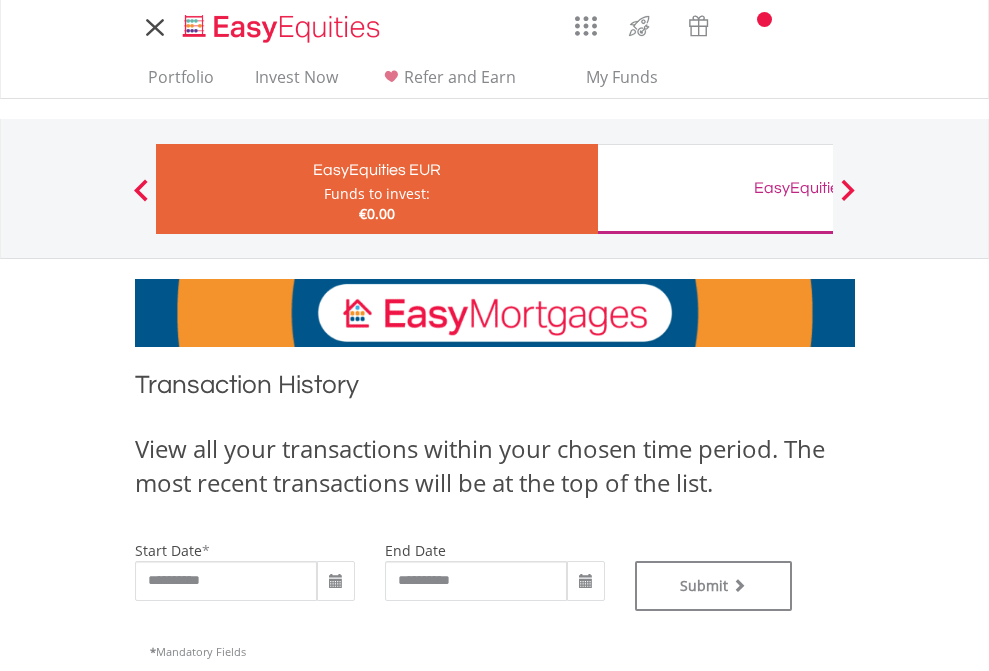 scroll, scrollTop: 0, scrollLeft: 0, axis: both 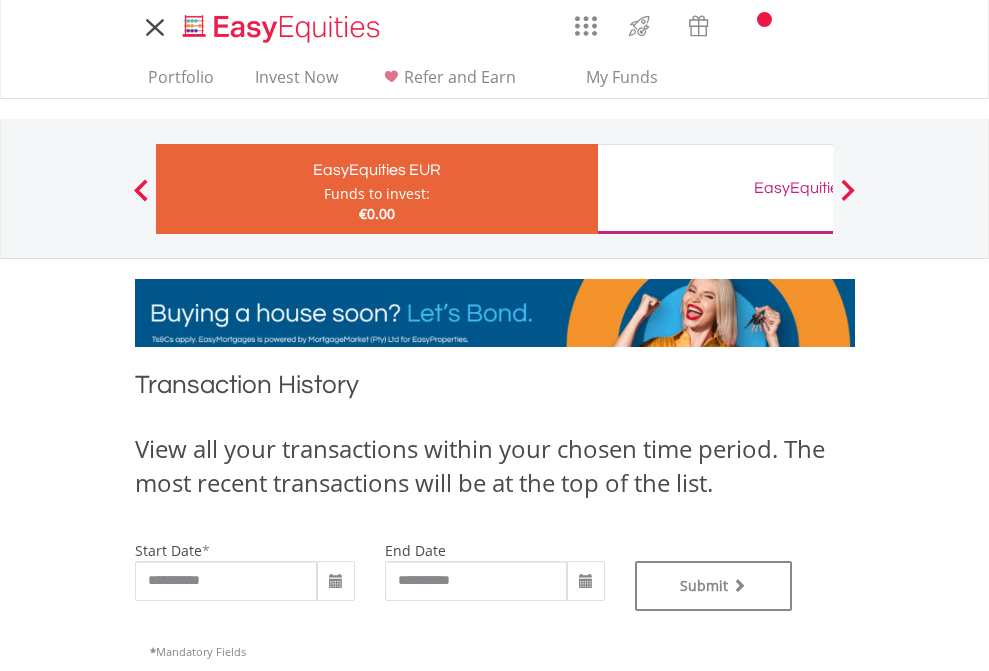type on "**********" 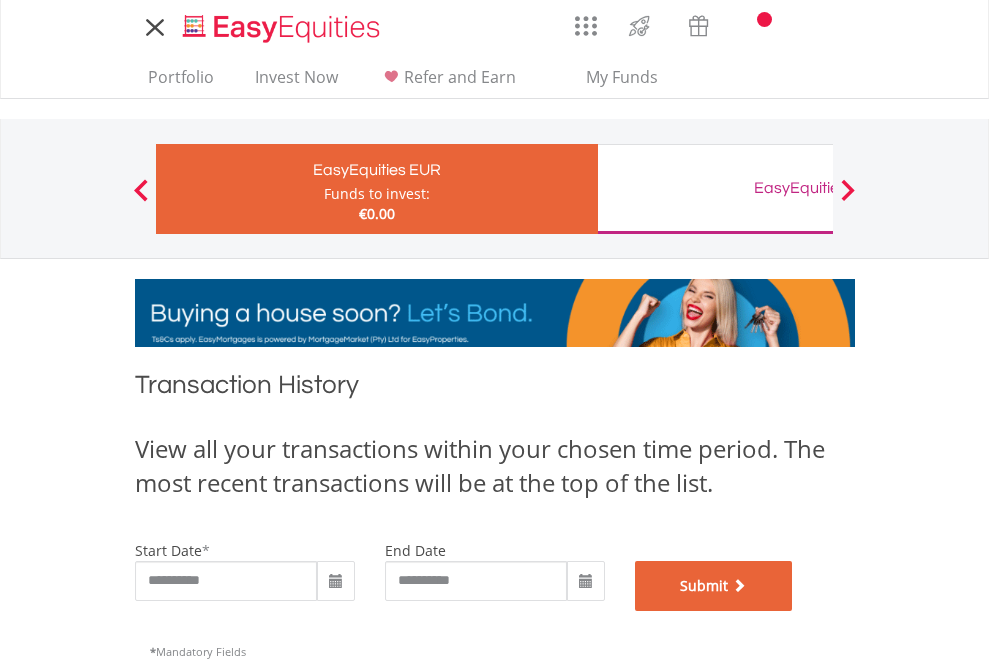 click on "Submit" at bounding box center [714, 586] 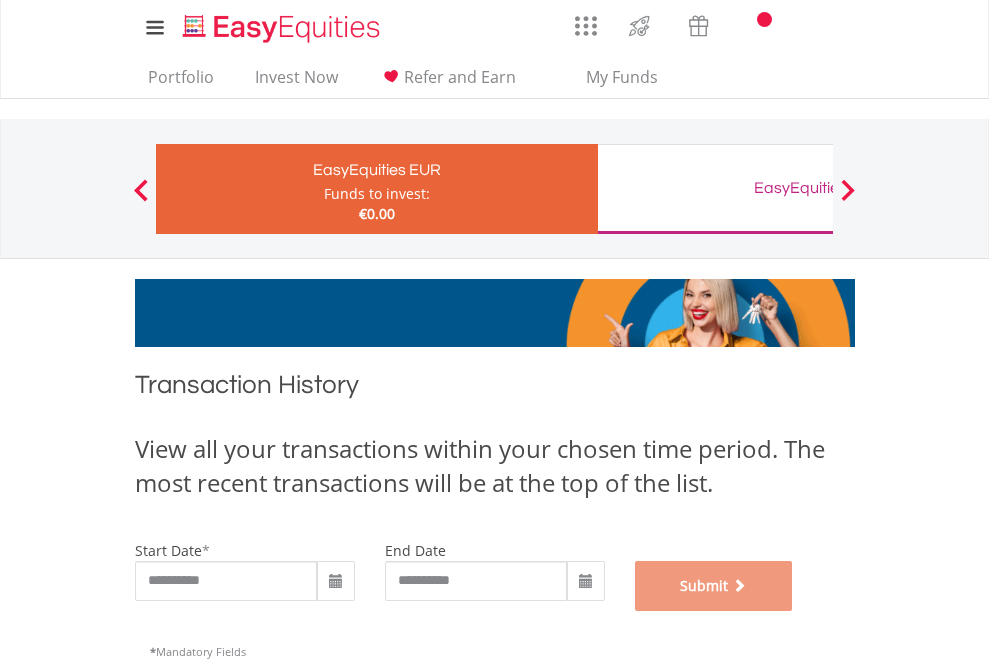 scroll, scrollTop: 811, scrollLeft: 0, axis: vertical 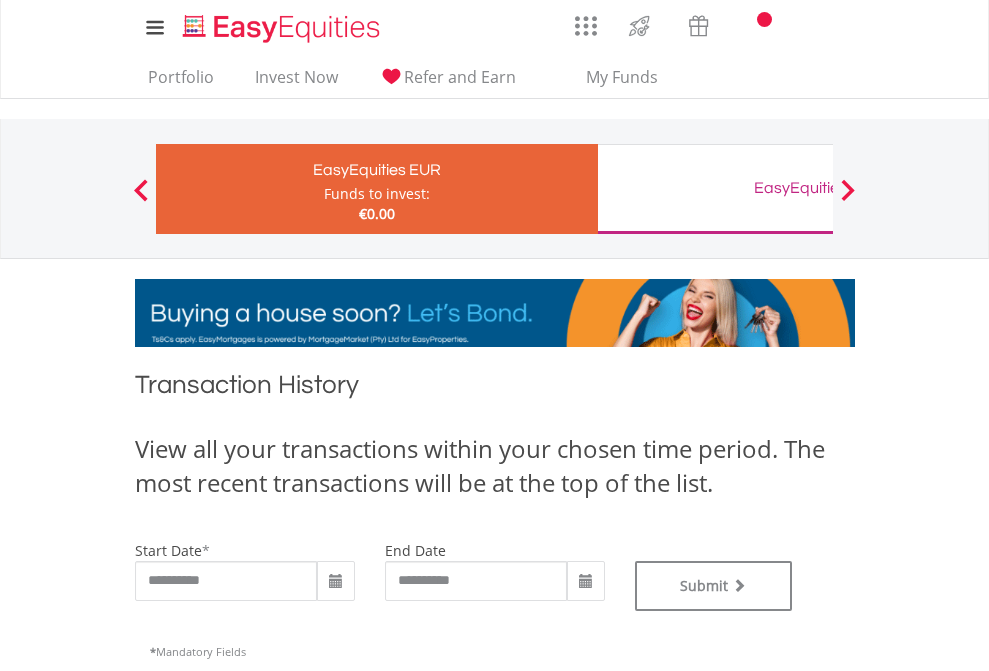 click on "EasyEquities GBP" at bounding box center (818, 188) 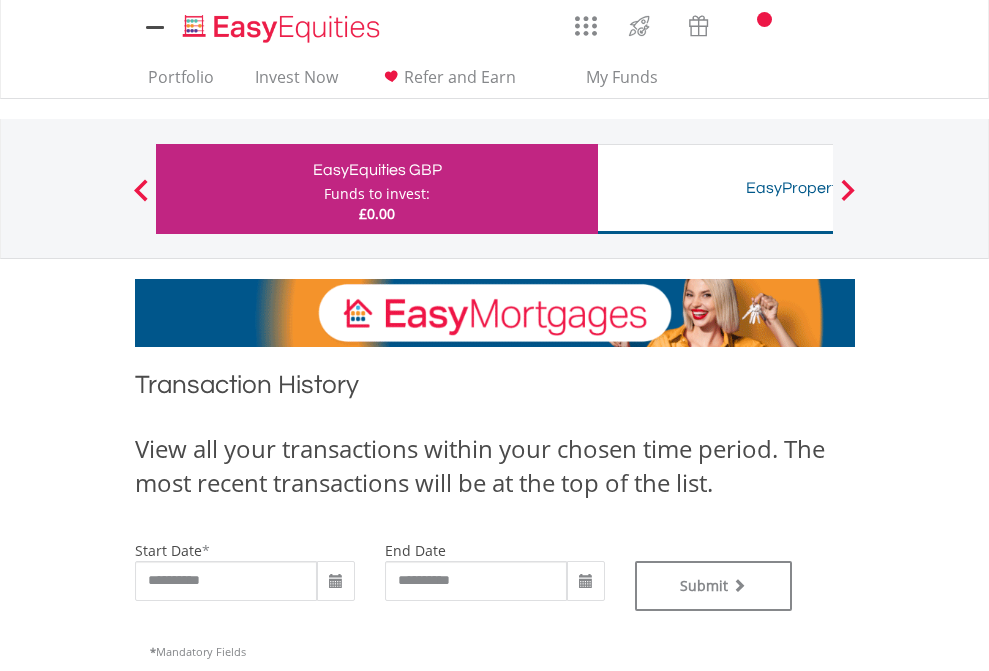scroll, scrollTop: 0, scrollLeft: 0, axis: both 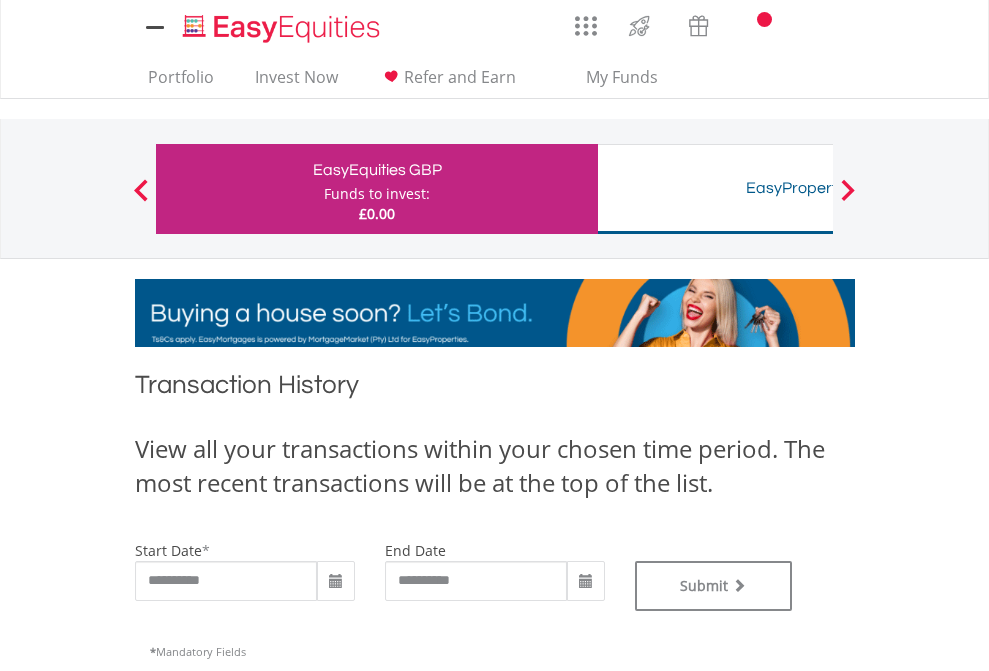 type on "**********" 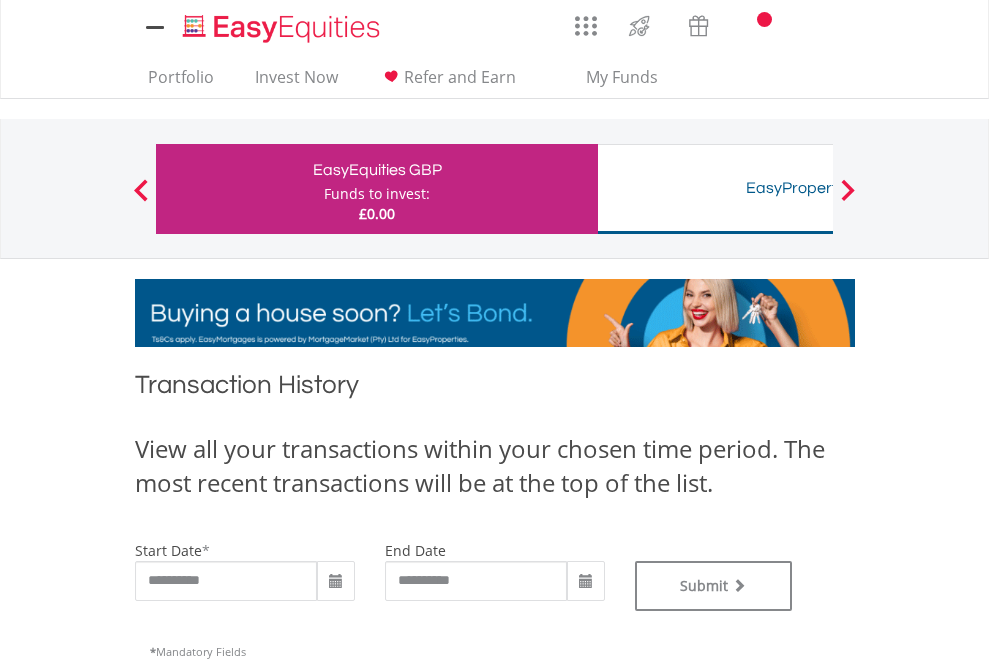 type on "**********" 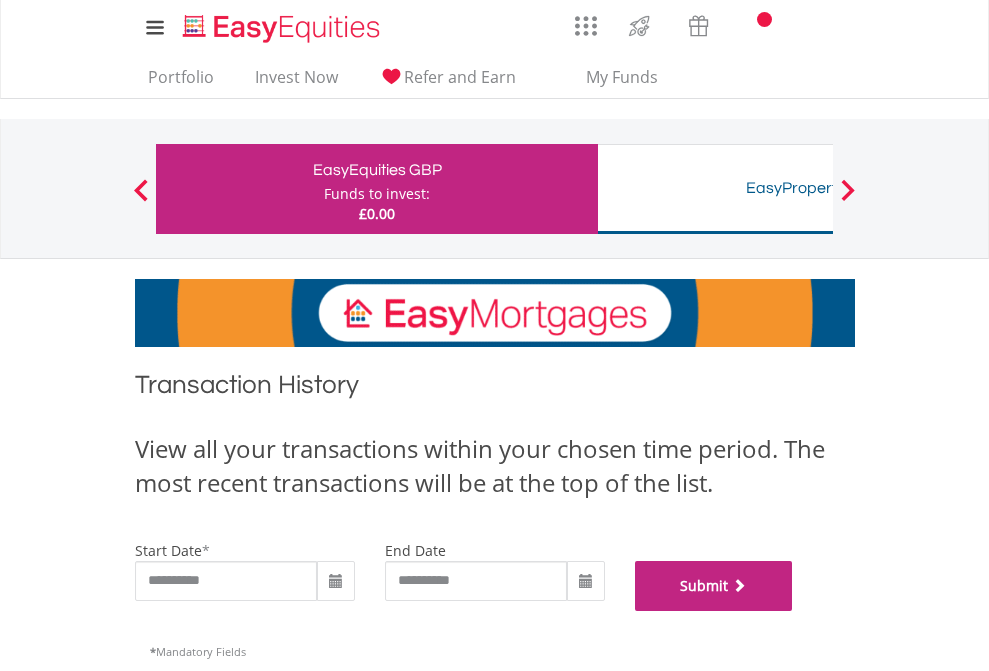 click on "Submit" at bounding box center [714, 586] 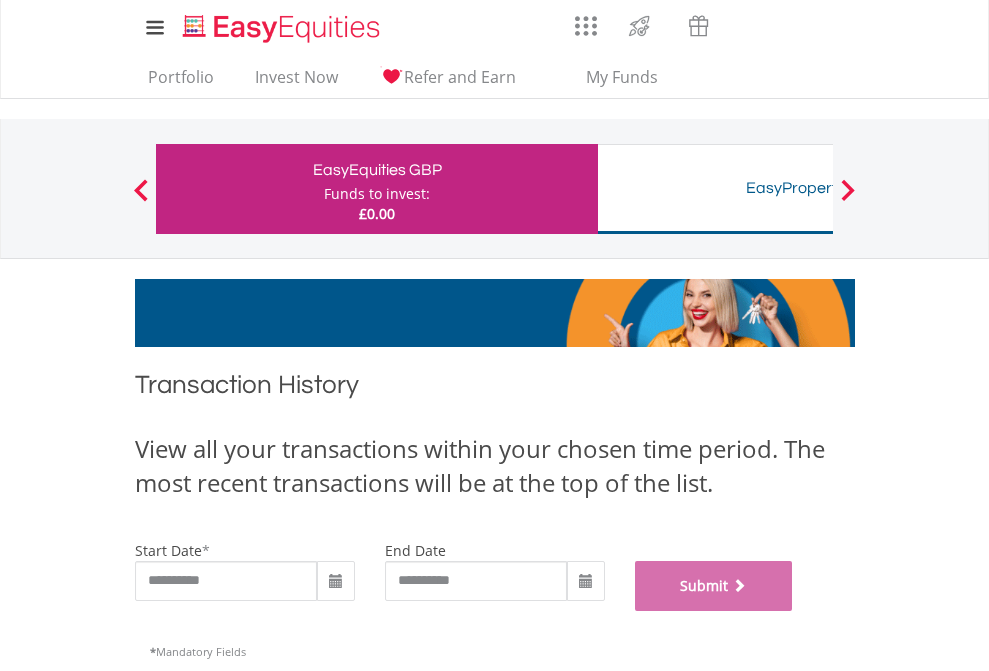 scroll, scrollTop: 811, scrollLeft: 0, axis: vertical 